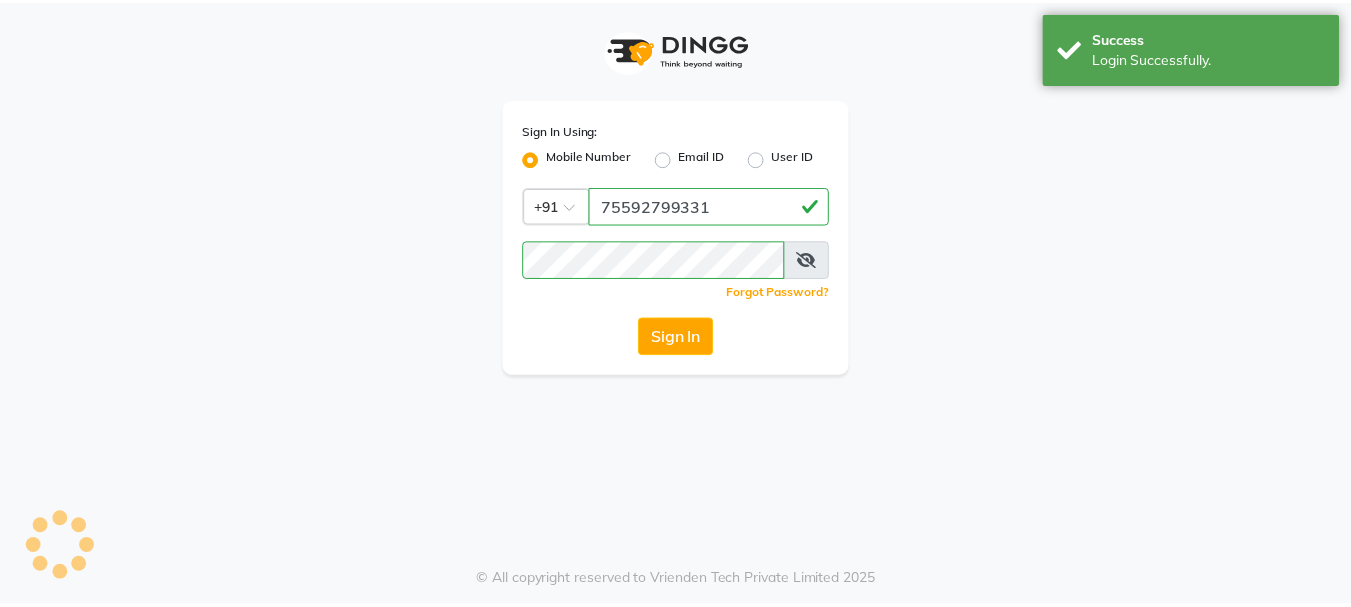 scroll, scrollTop: 0, scrollLeft: 0, axis: both 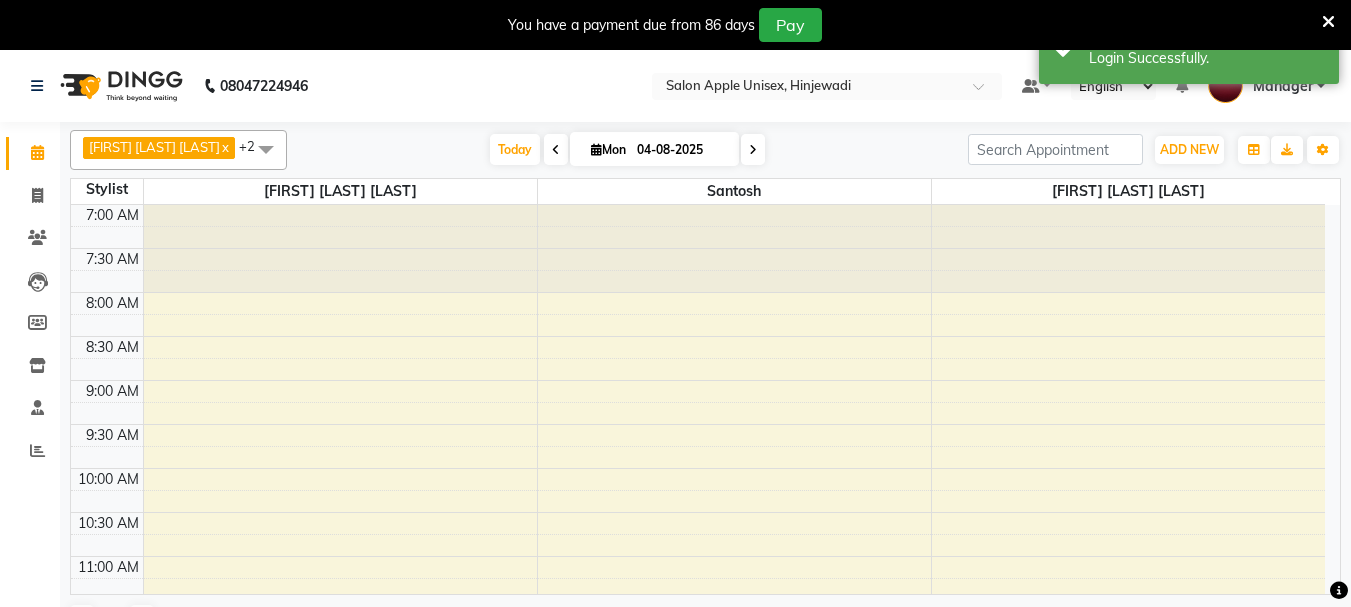 select on "en" 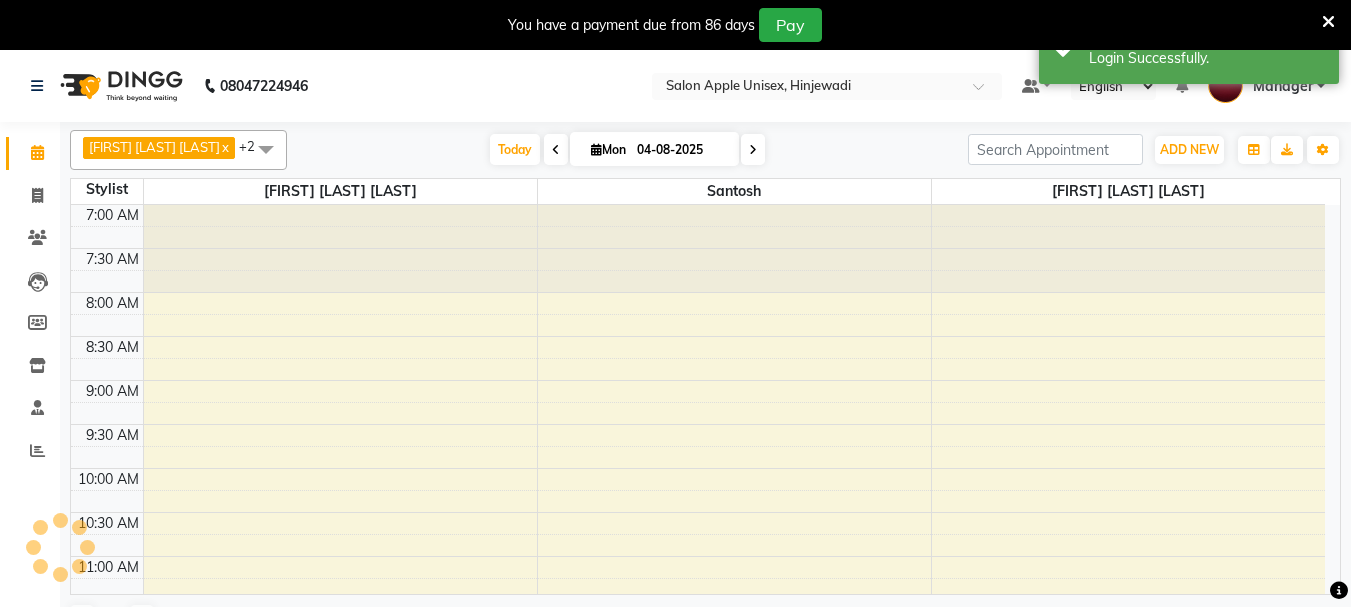 scroll, scrollTop: 0, scrollLeft: 0, axis: both 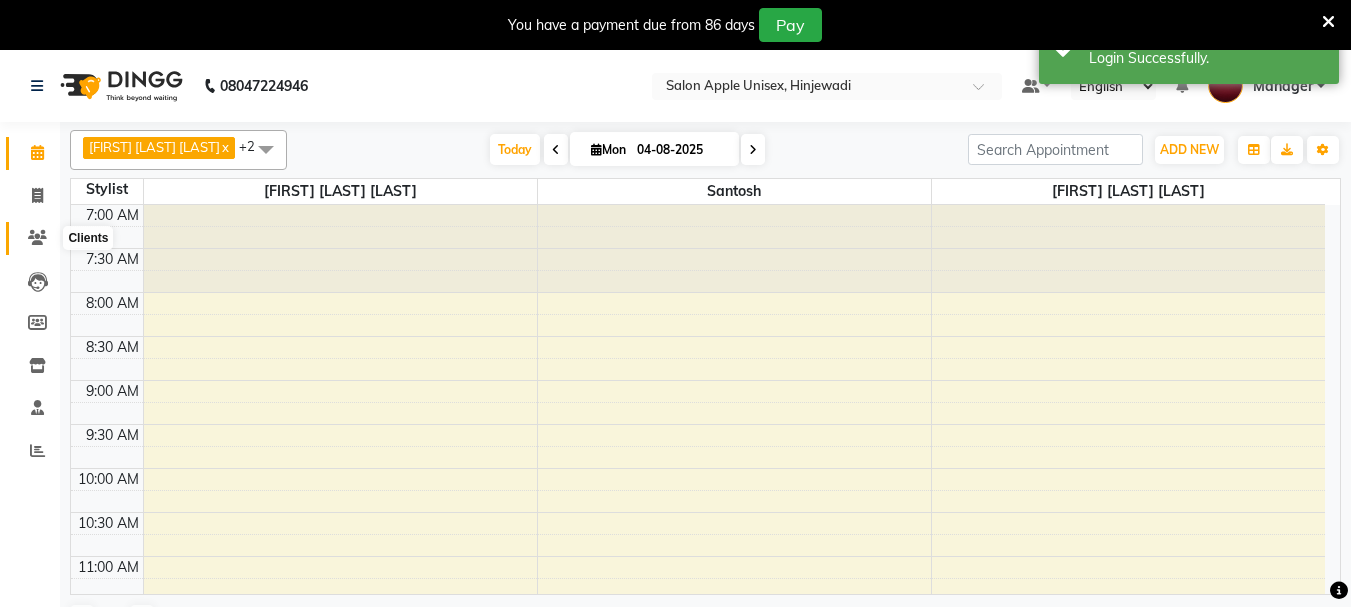click 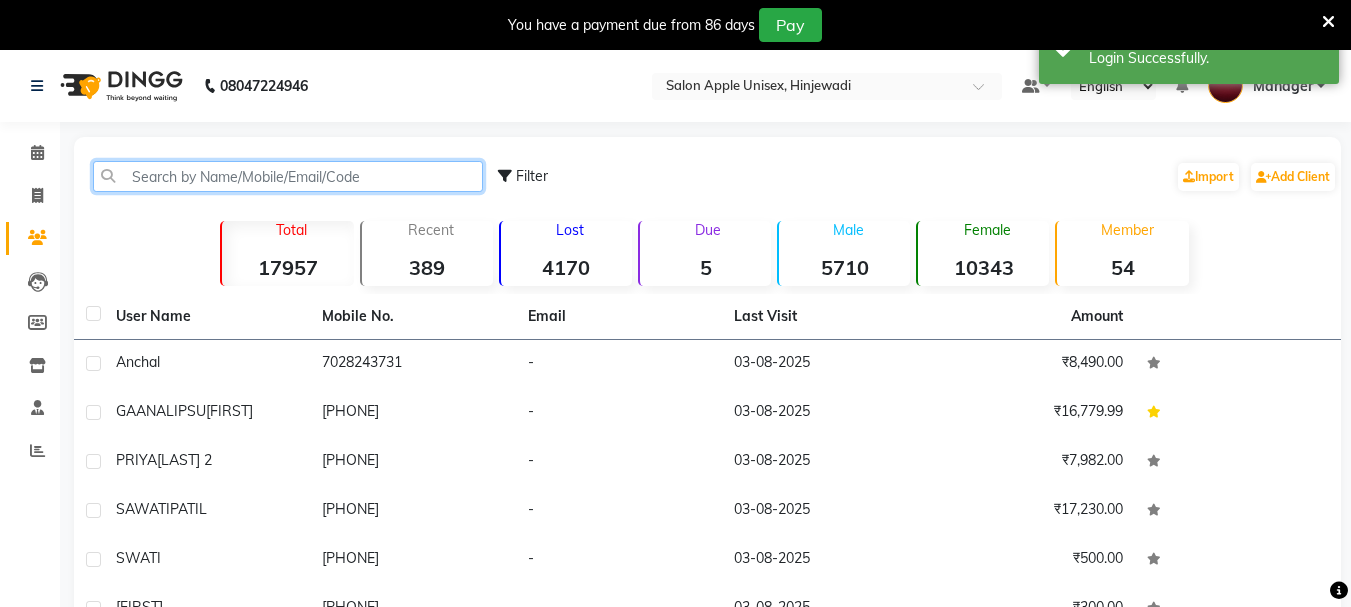 click 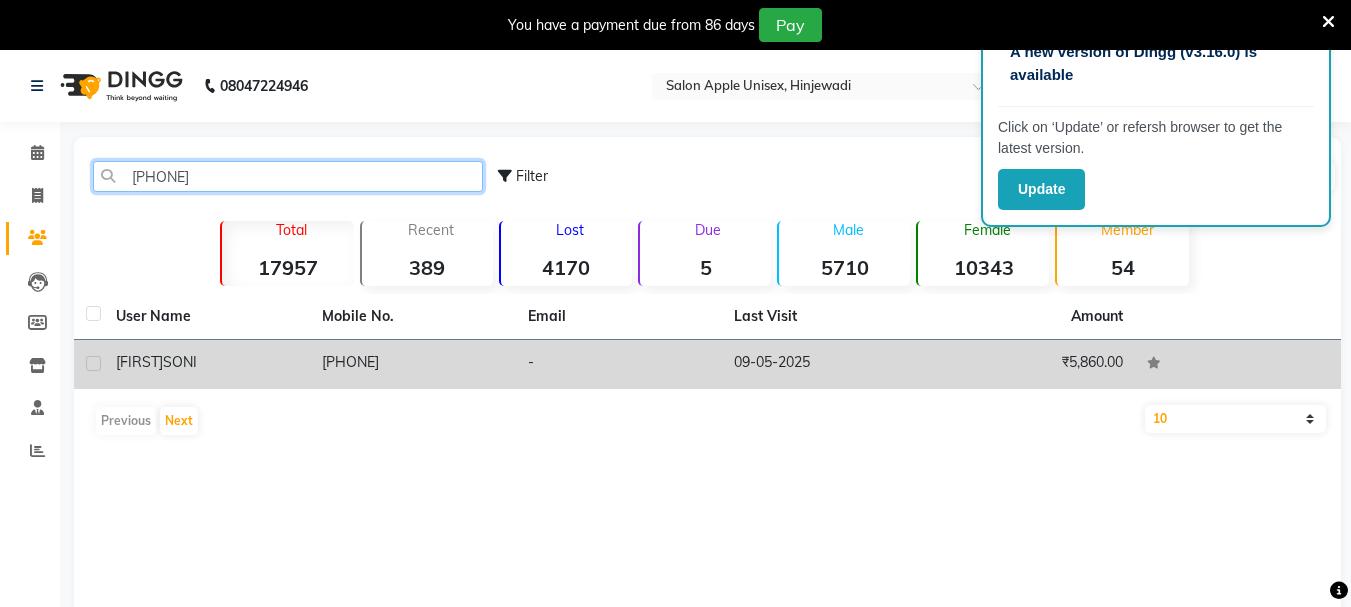 type on "[PHONE]" 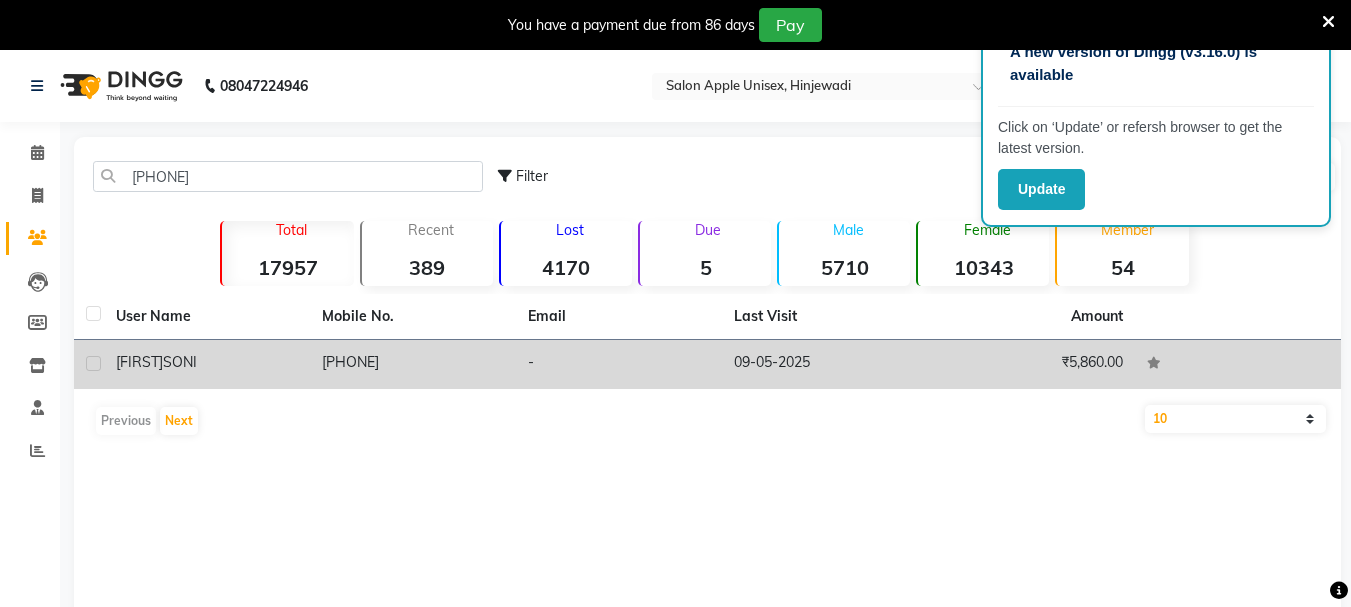 click on "[FIRST] [LAST]" 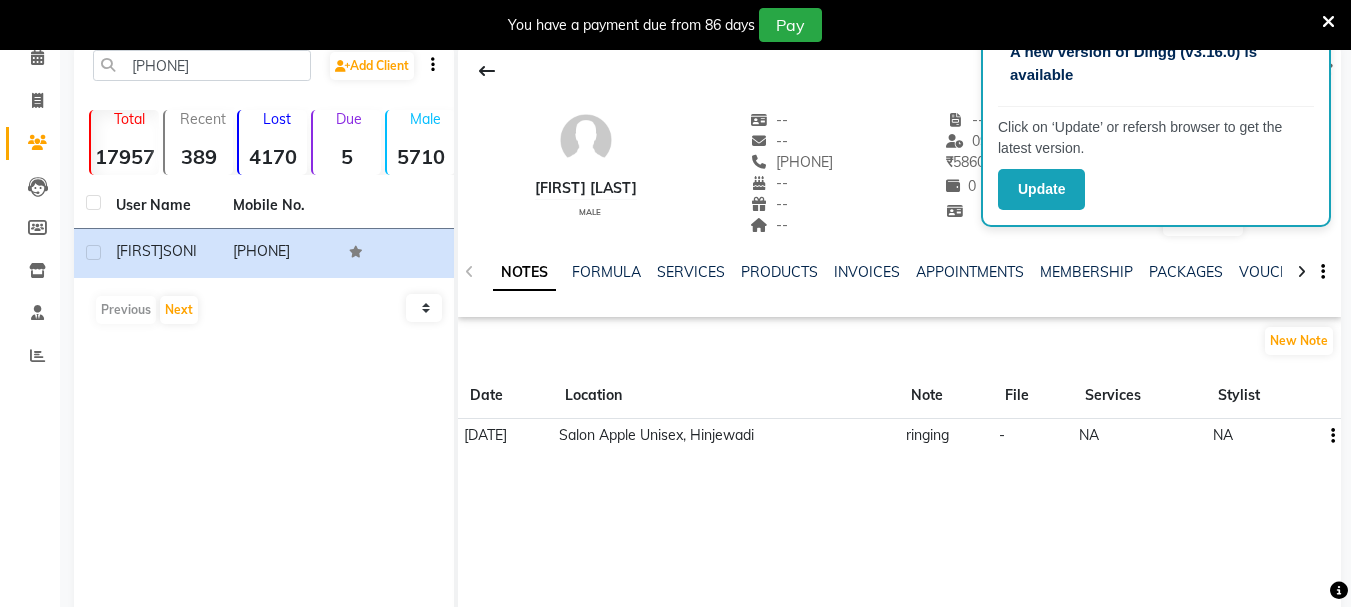scroll, scrollTop: 60, scrollLeft: 0, axis: vertical 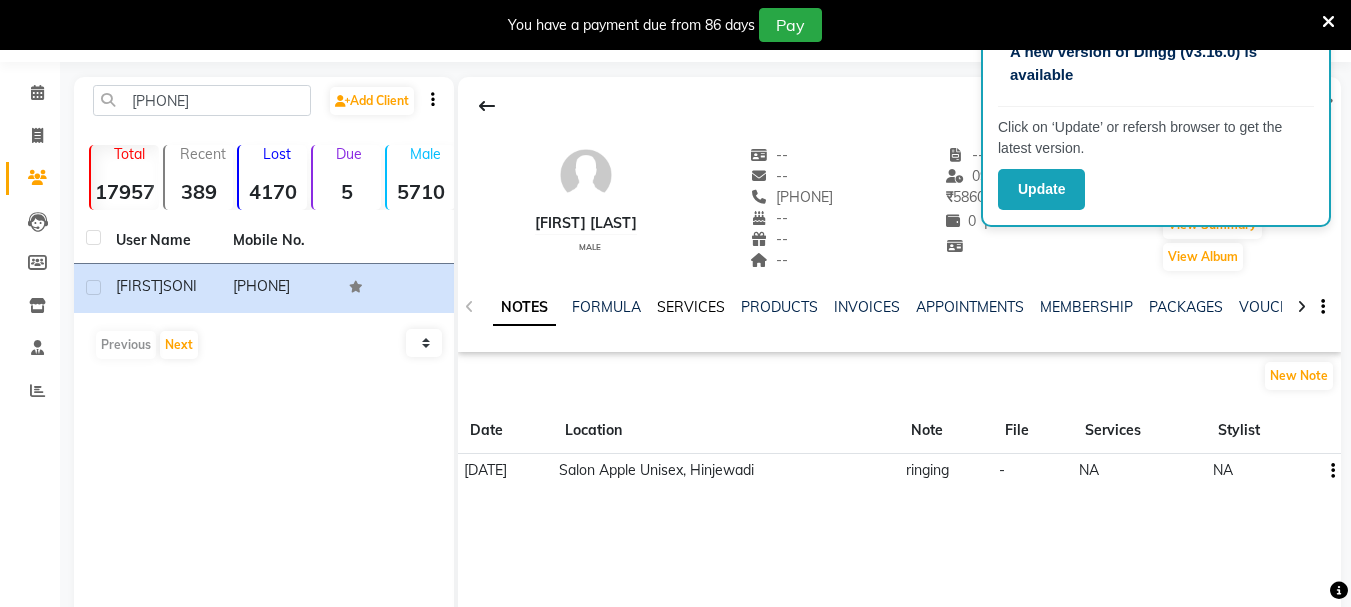 click on "SERVICES" 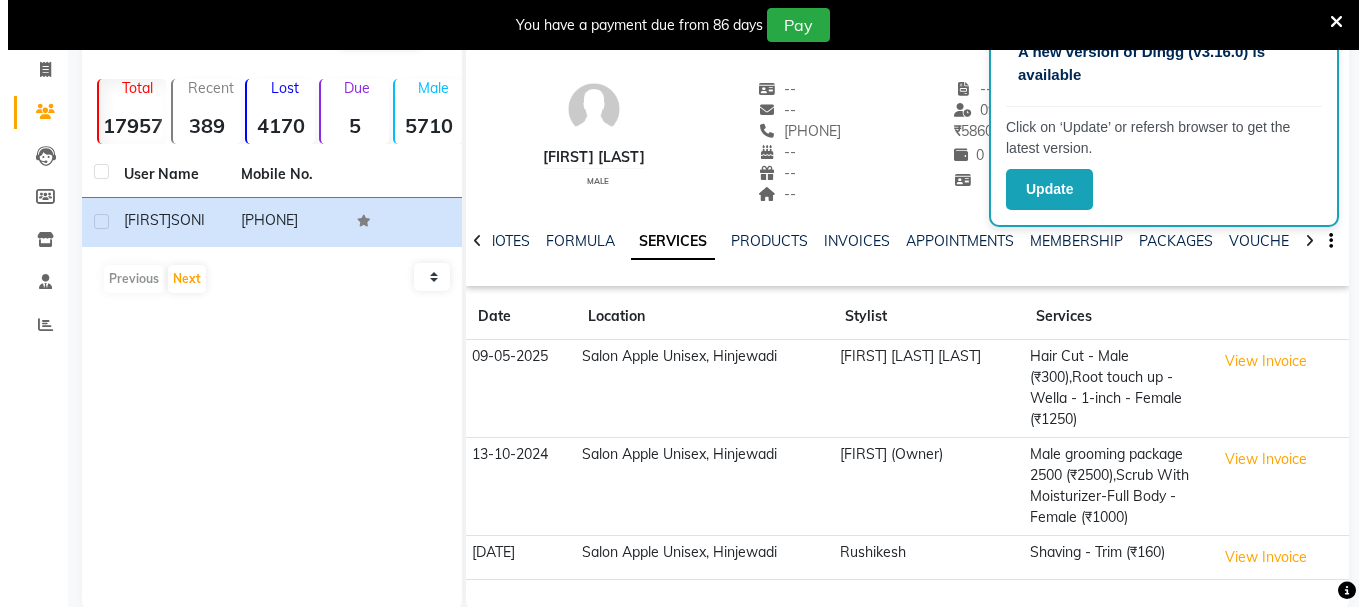 scroll, scrollTop: 160, scrollLeft: 0, axis: vertical 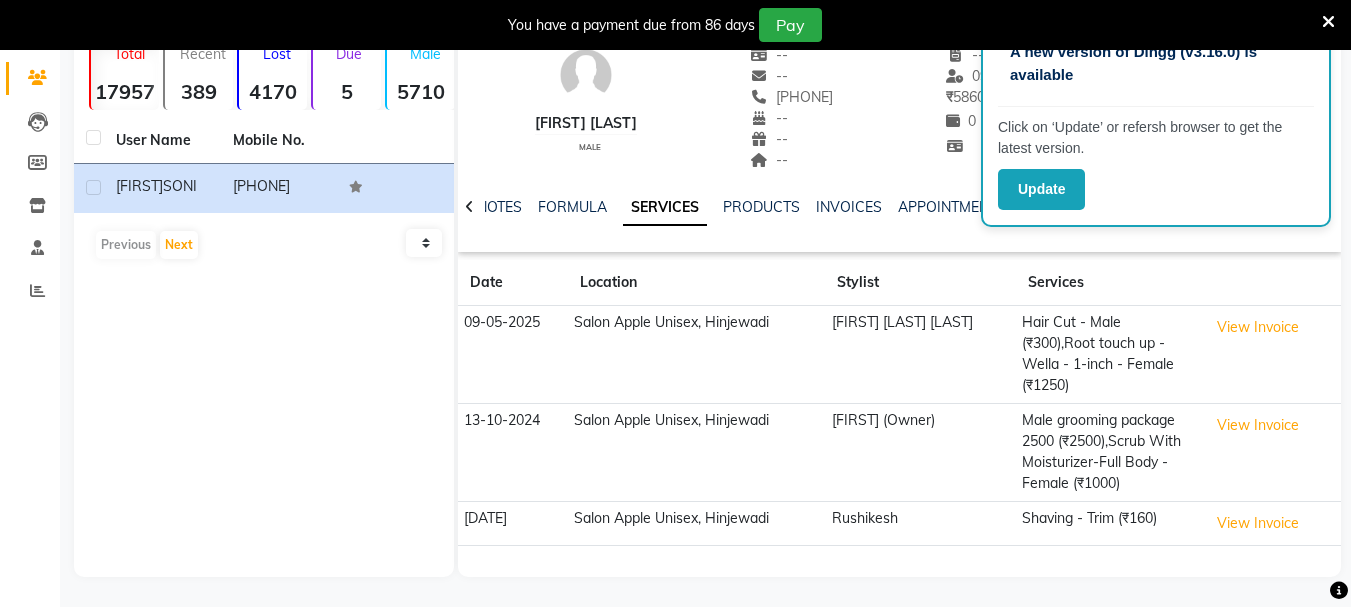 click on "[FIRST] [LAST] [LAST]" 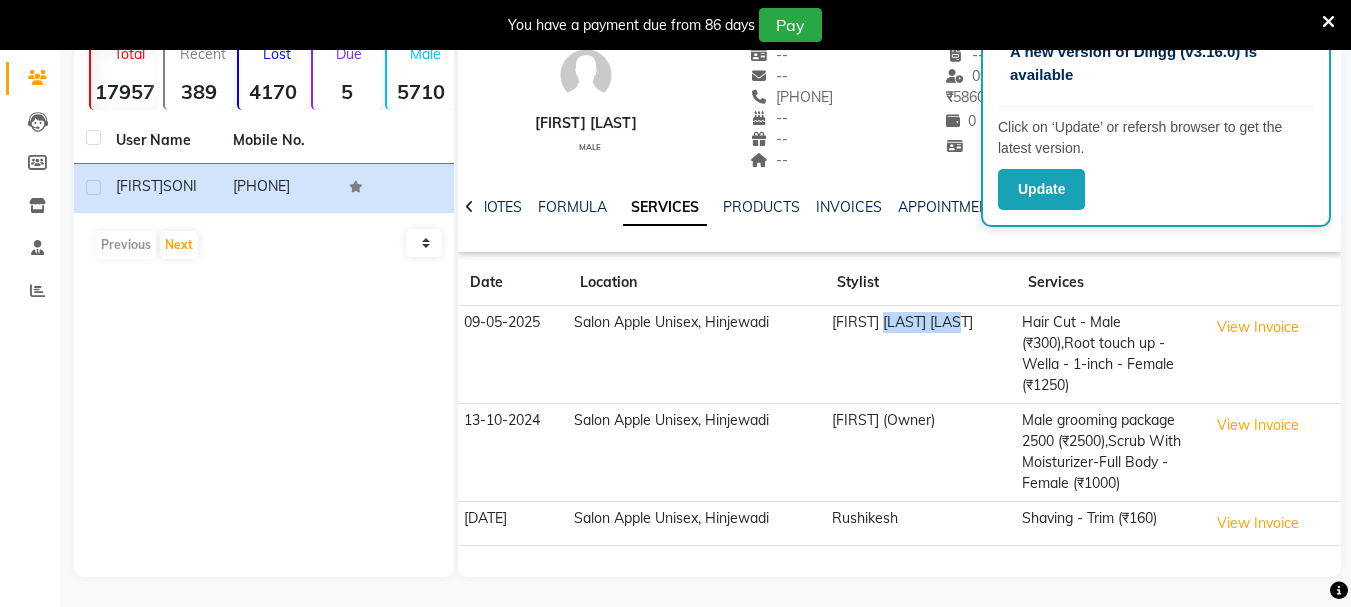 click on "[FIRST] [LAST] [LAST]" 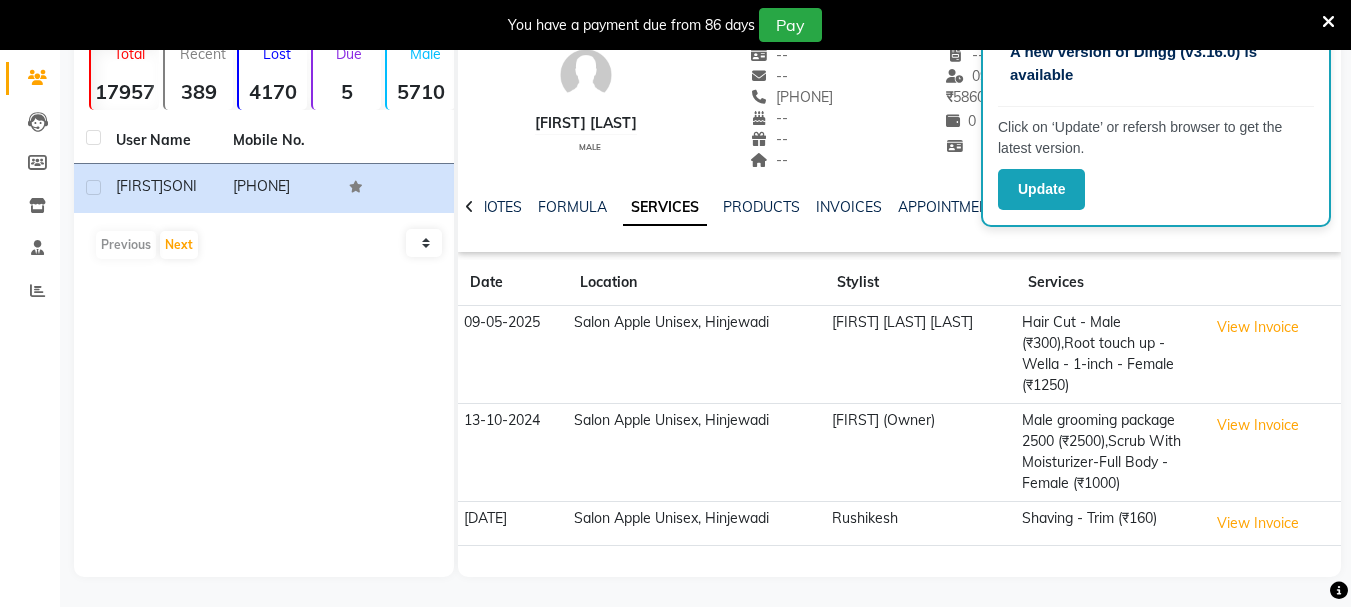 click on "Salon Apple Unisex, Hinjewadi" 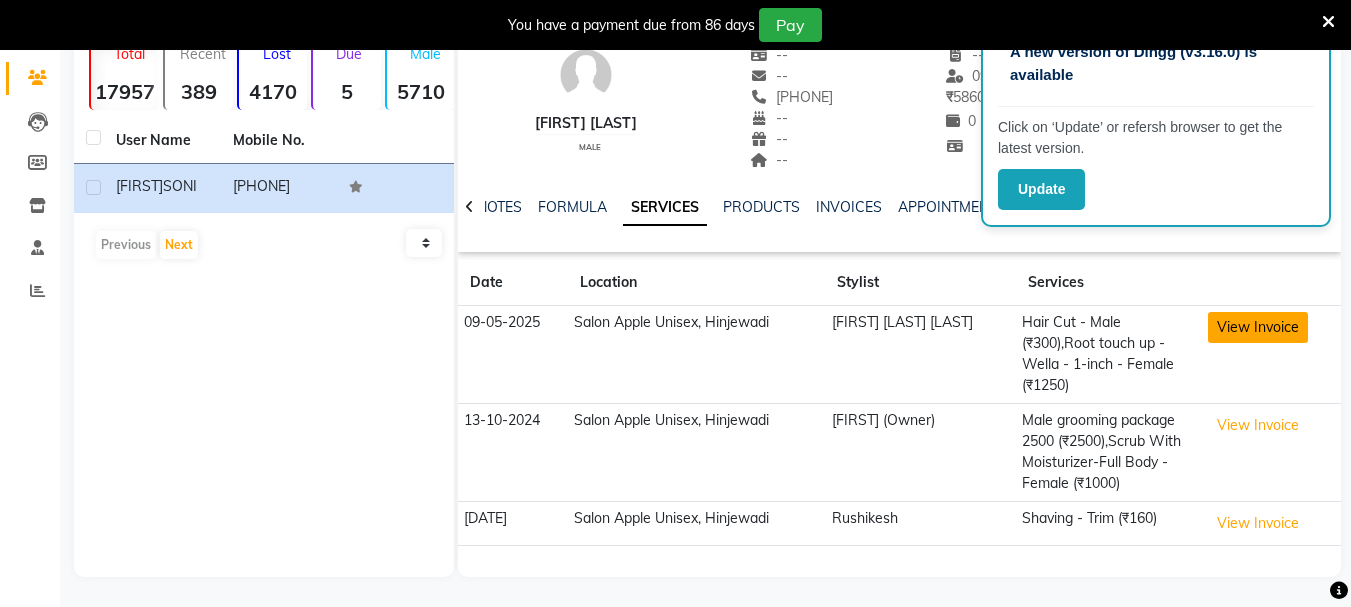 click on "View Invoice" 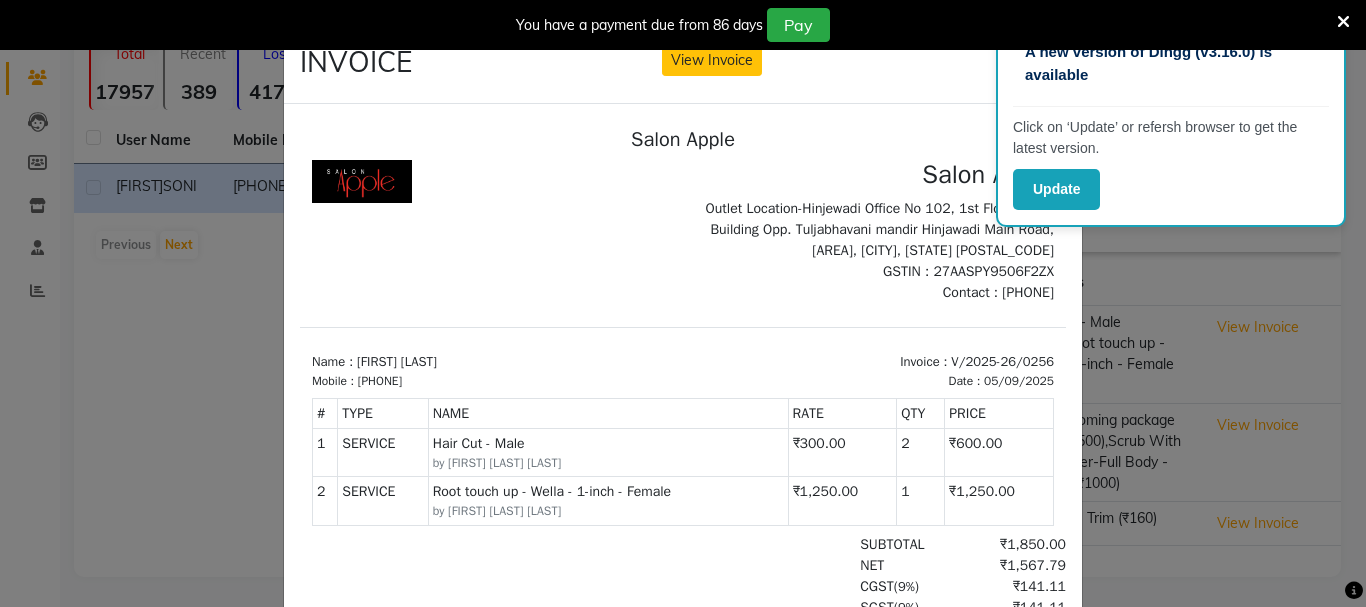 scroll, scrollTop: 16, scrollLeft: 0, axis: vertical 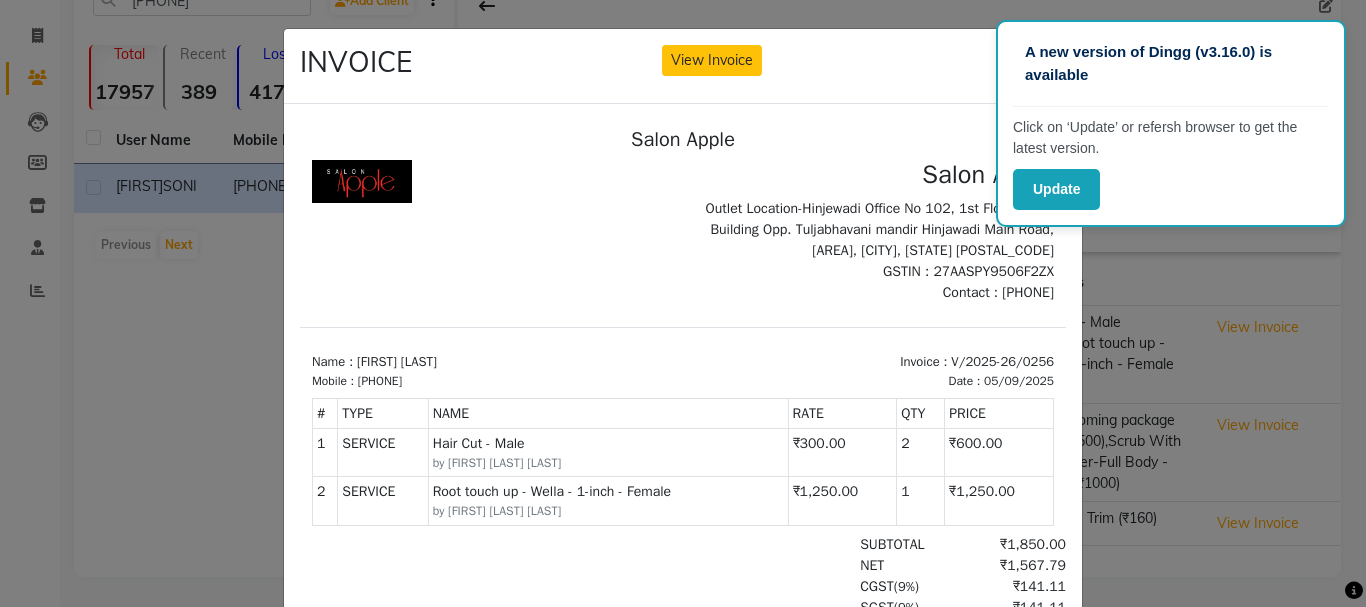 click on "INVOICE View Invoice Close" 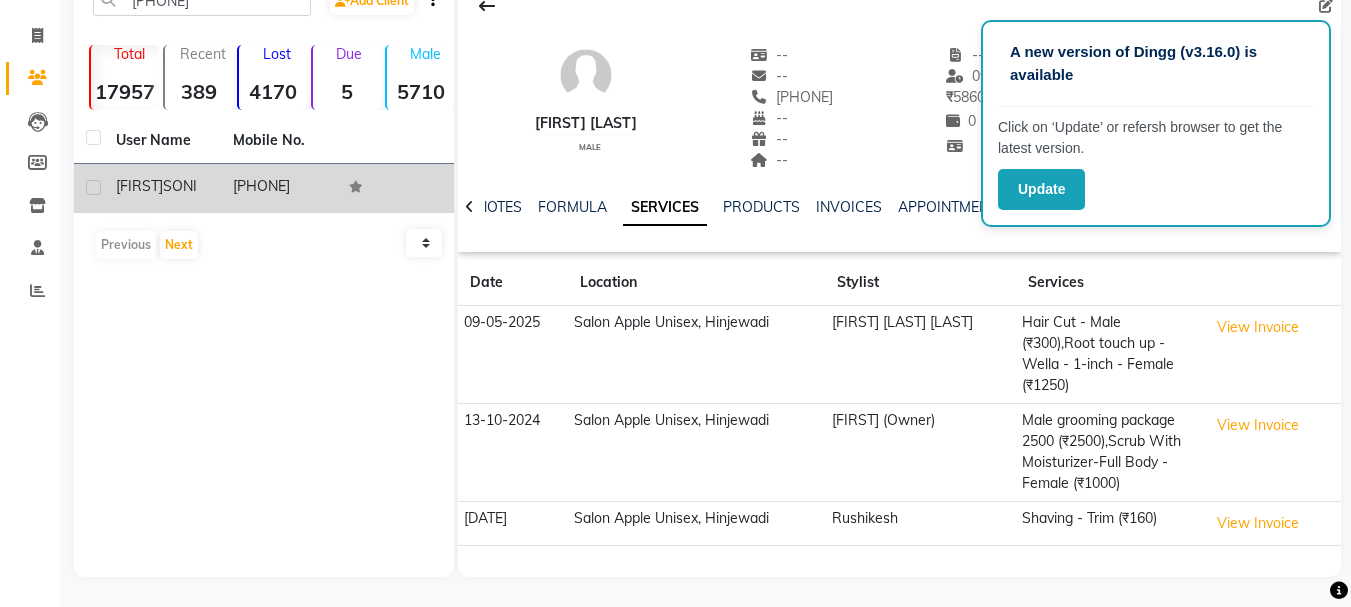 scroll, scrollTop: 0, scrollLeft: 0, axis: both 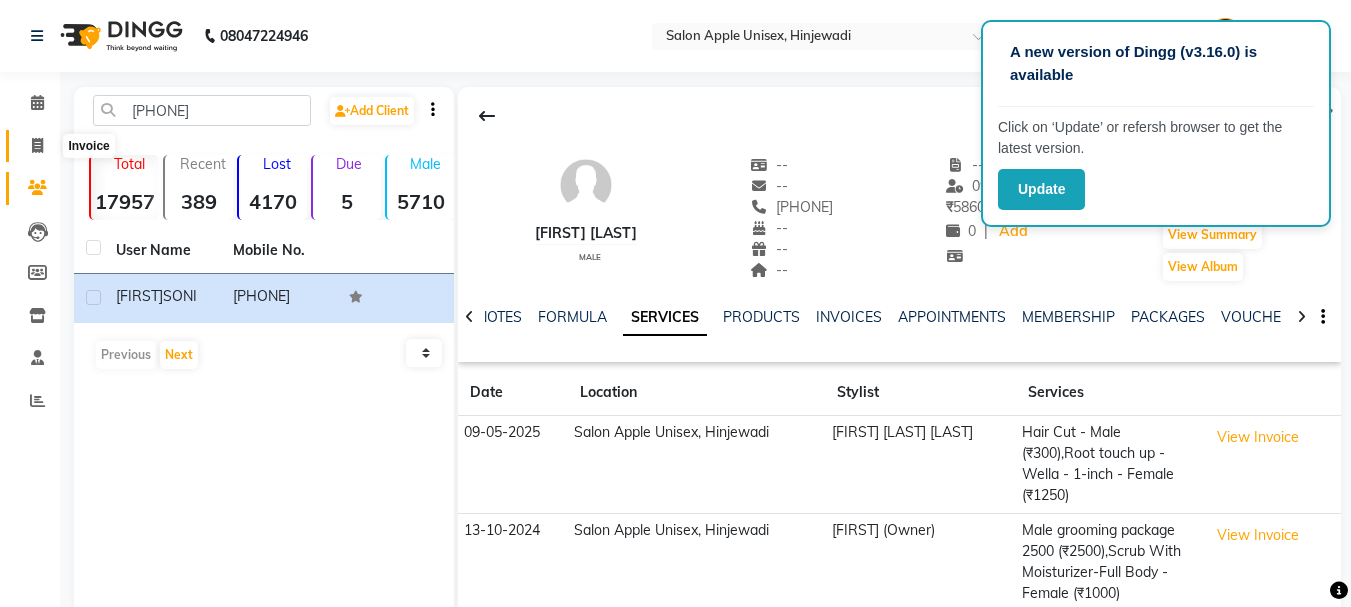 click 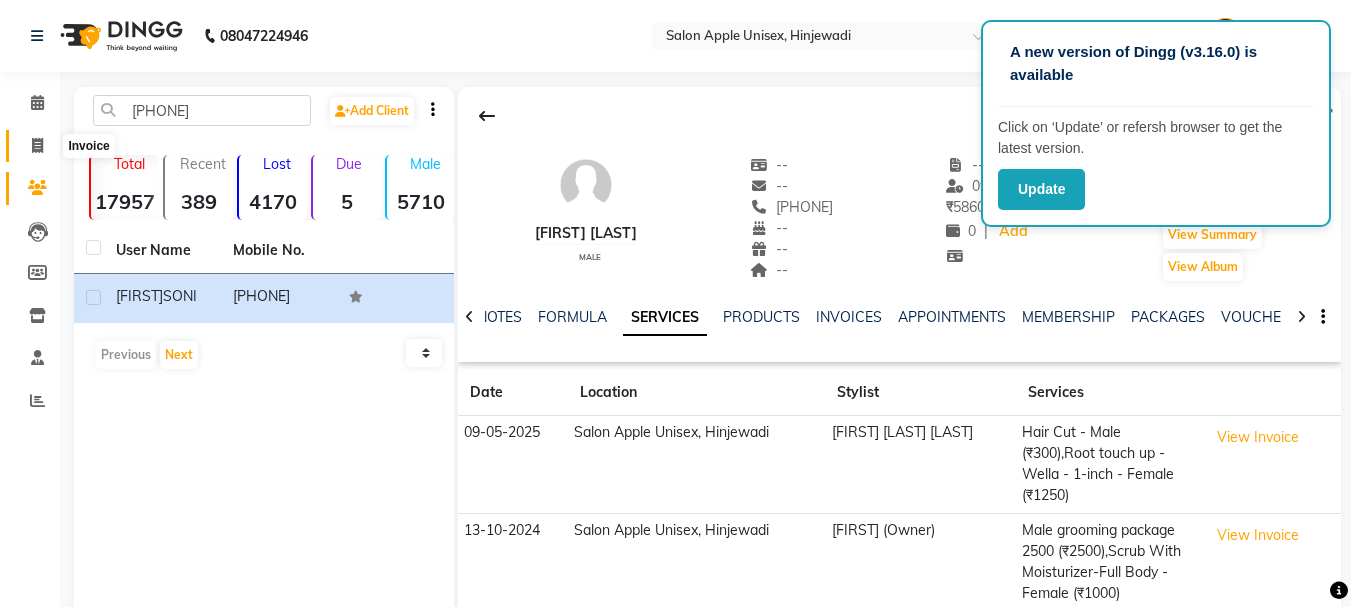 select on "service" 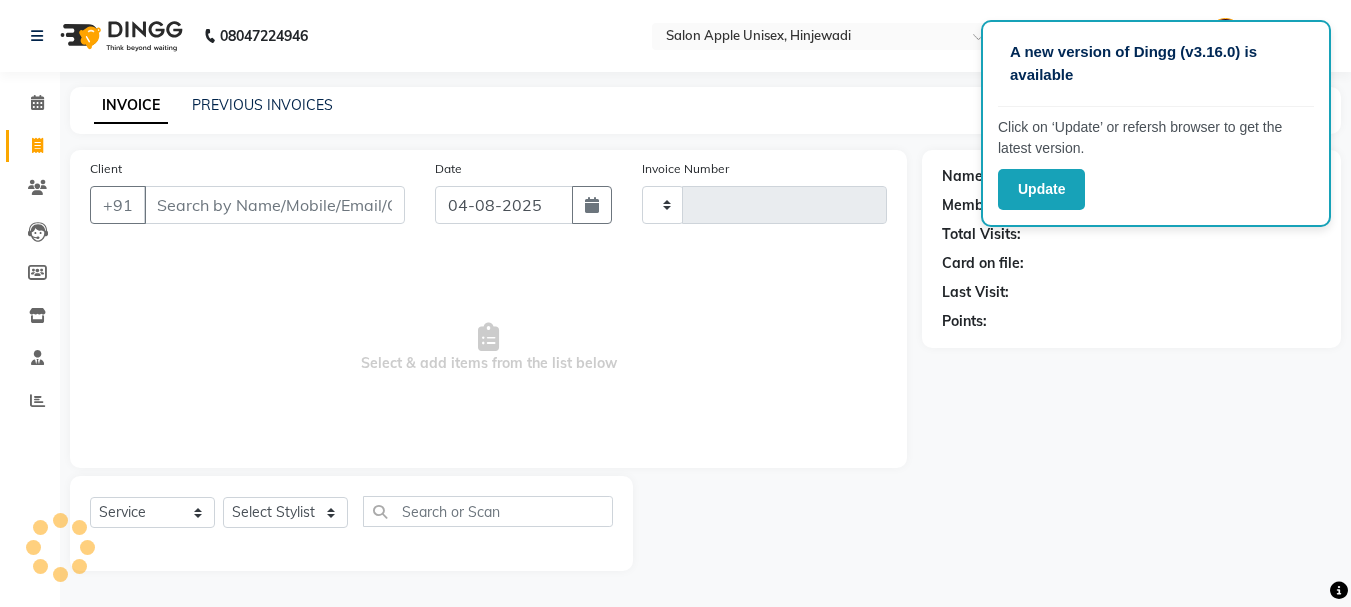 type on "0742" 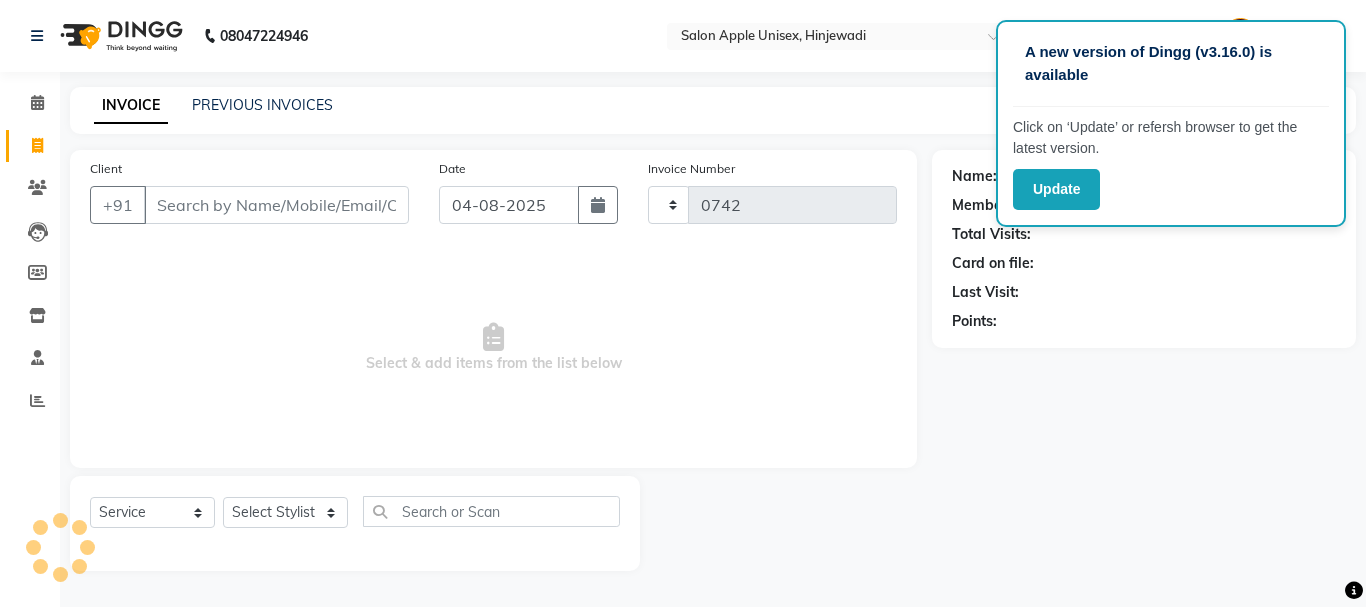 select on "112" 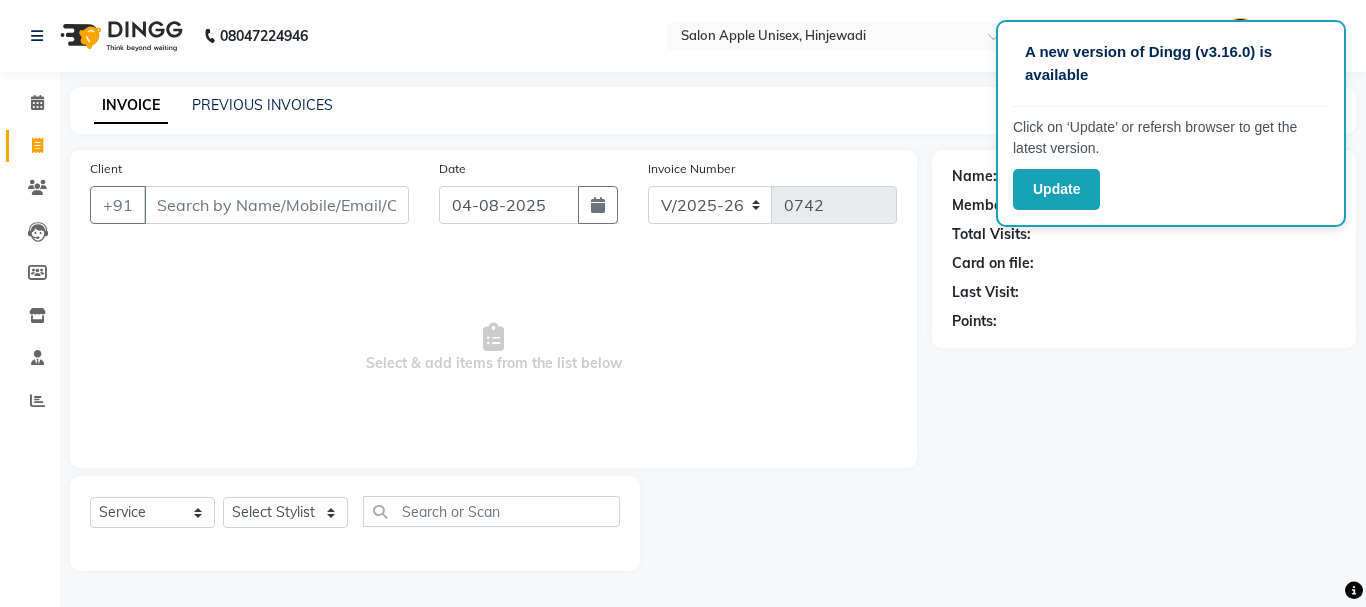 click on "INVOICE PREVIOUS INVOICES Create New   Save" 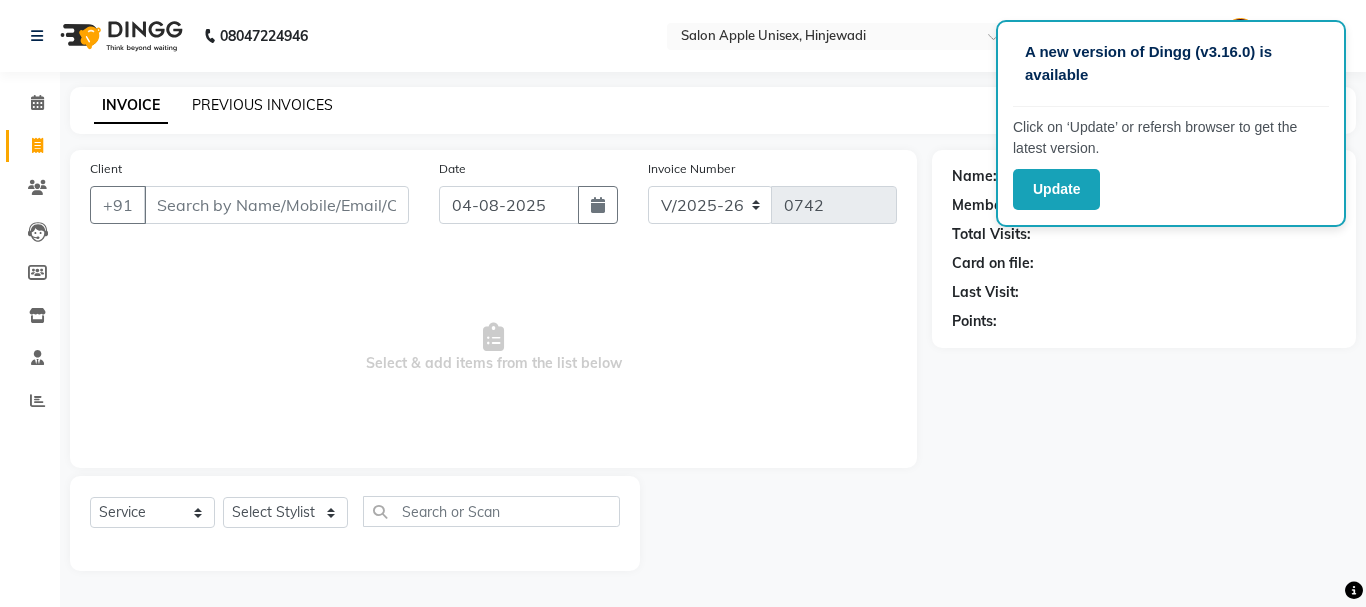 click on "PREVIOUS INVOICES" 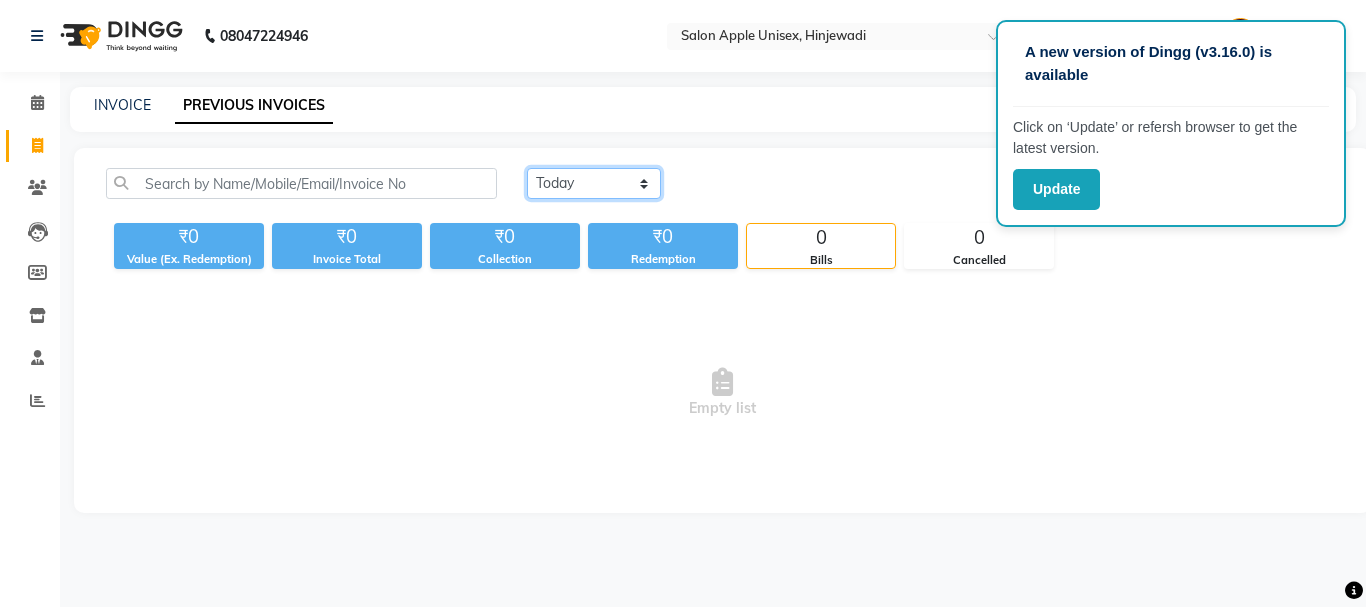 click on "Today Yesterday Custom Range" 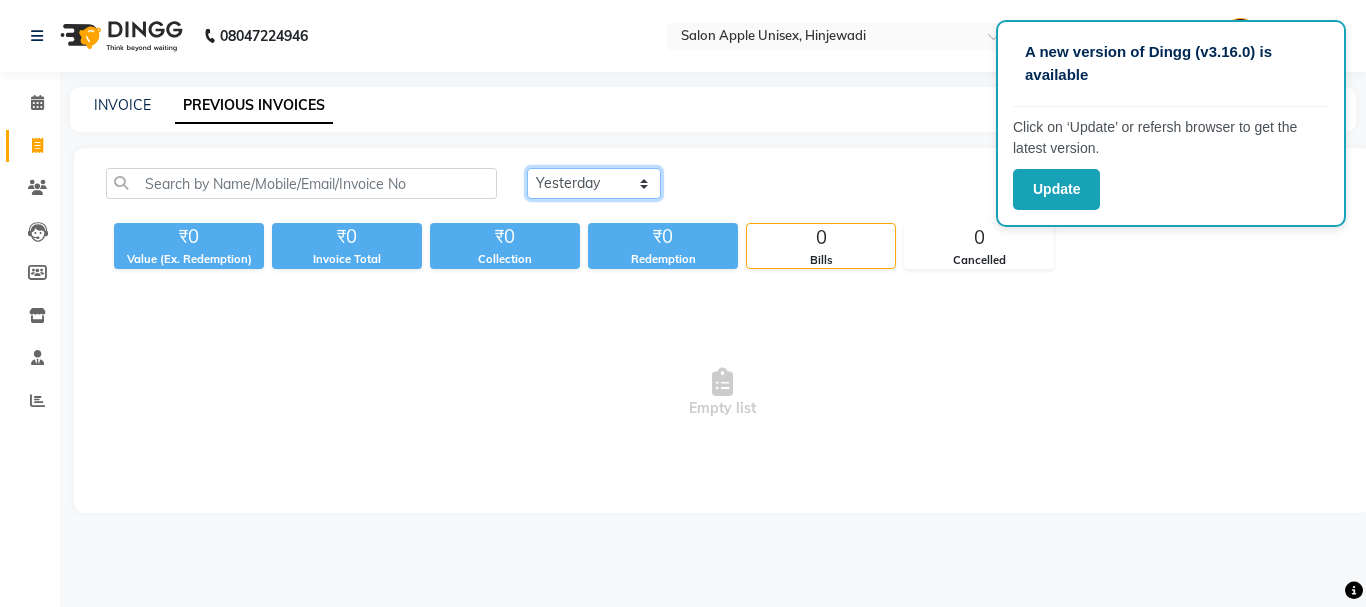 click on "Today Yesterday Custom Range" 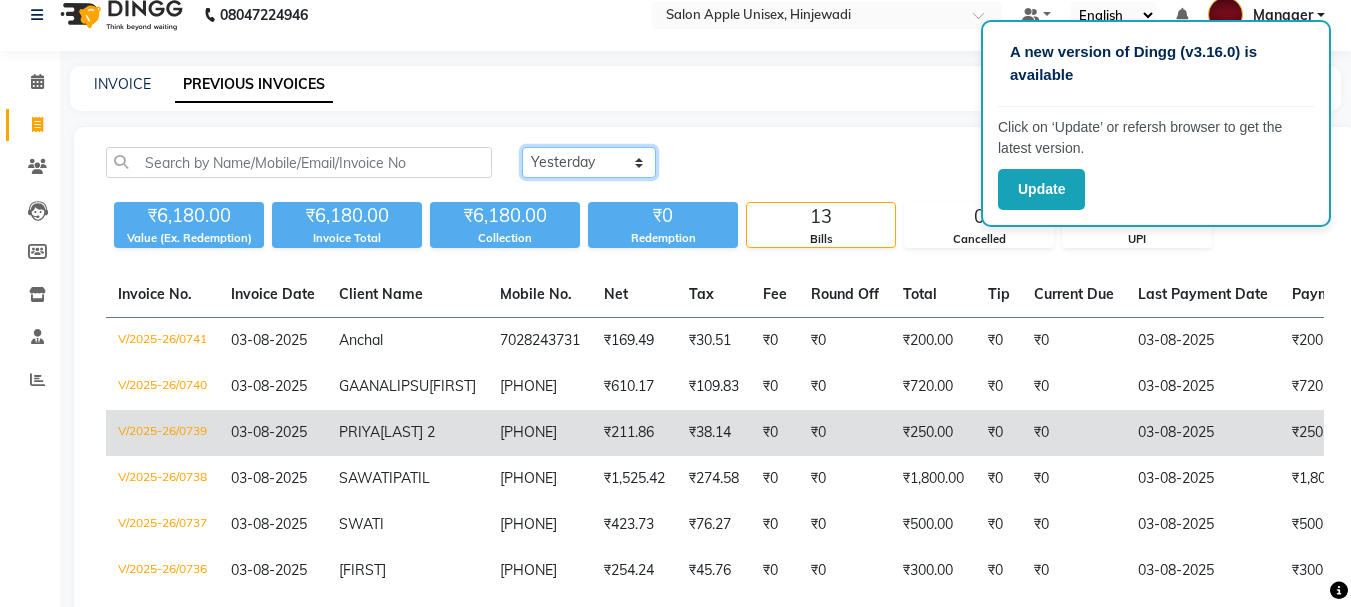 scroll, scrollTop: 0, scrollLeft: 0, axis: both 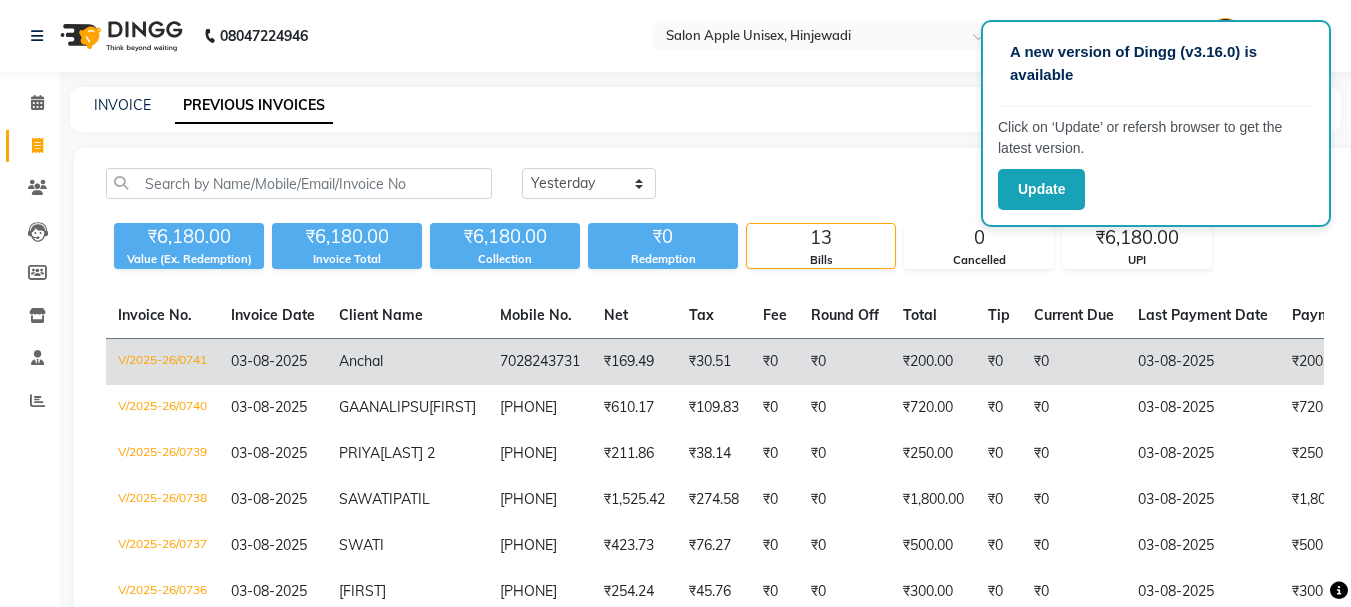 click on "₹169.49" 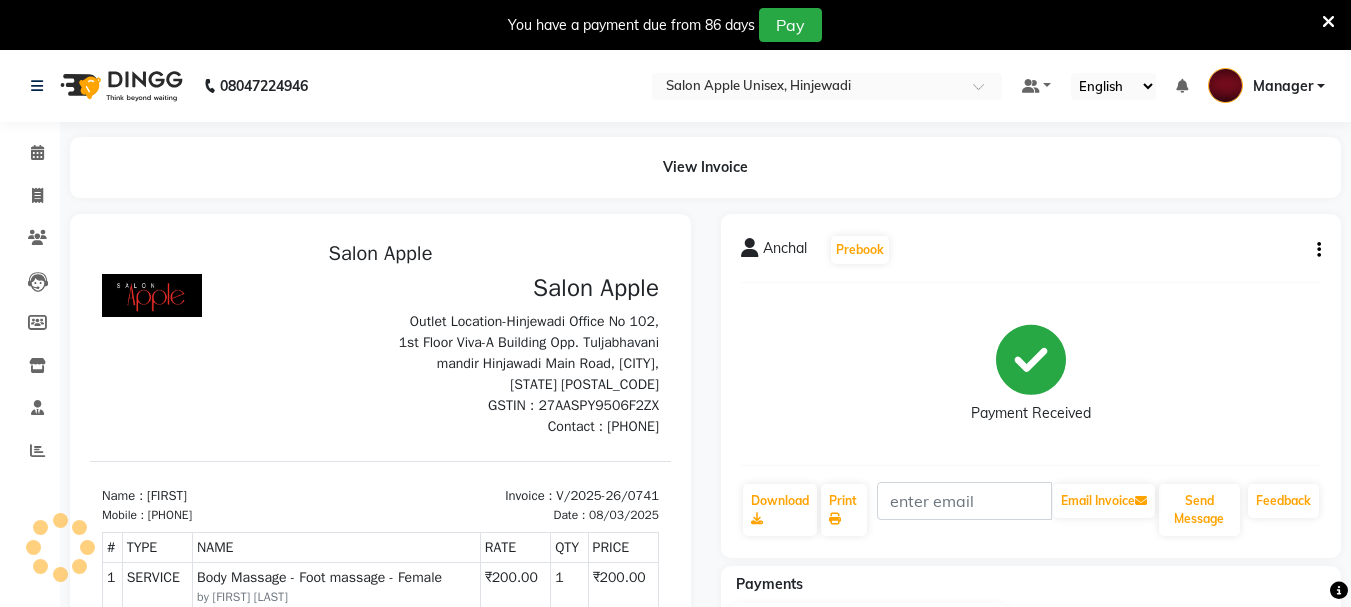 scroll, scrollTop: 0, scrollLeft: 0, axis: both 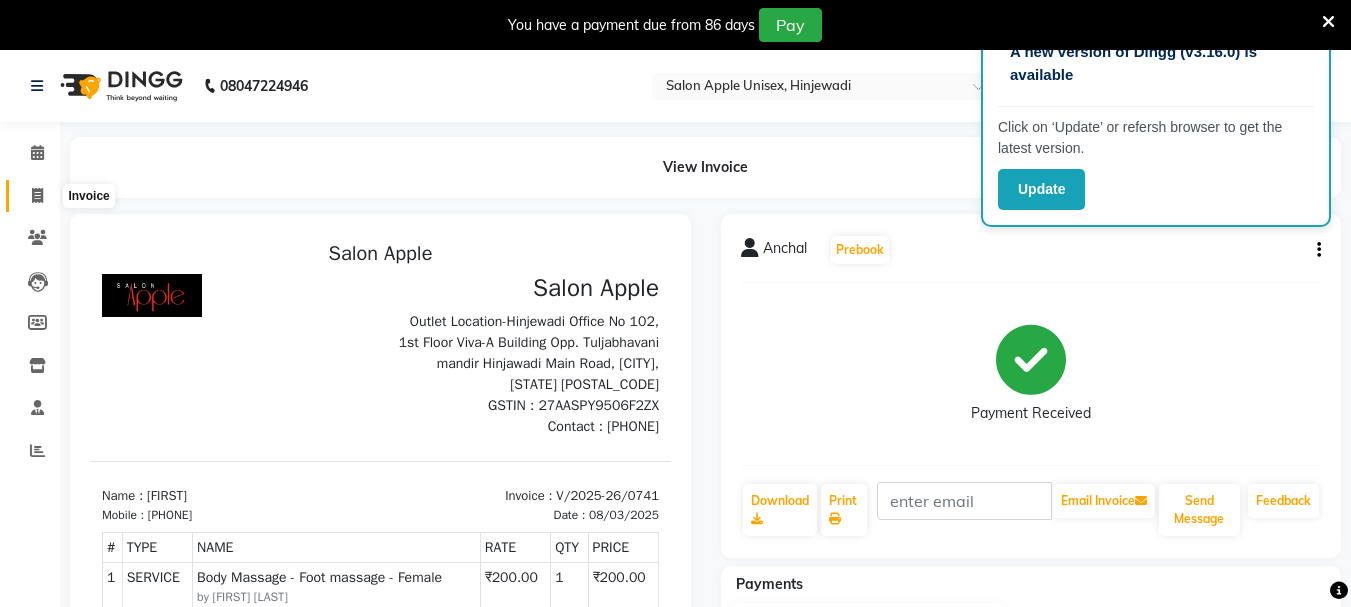 click 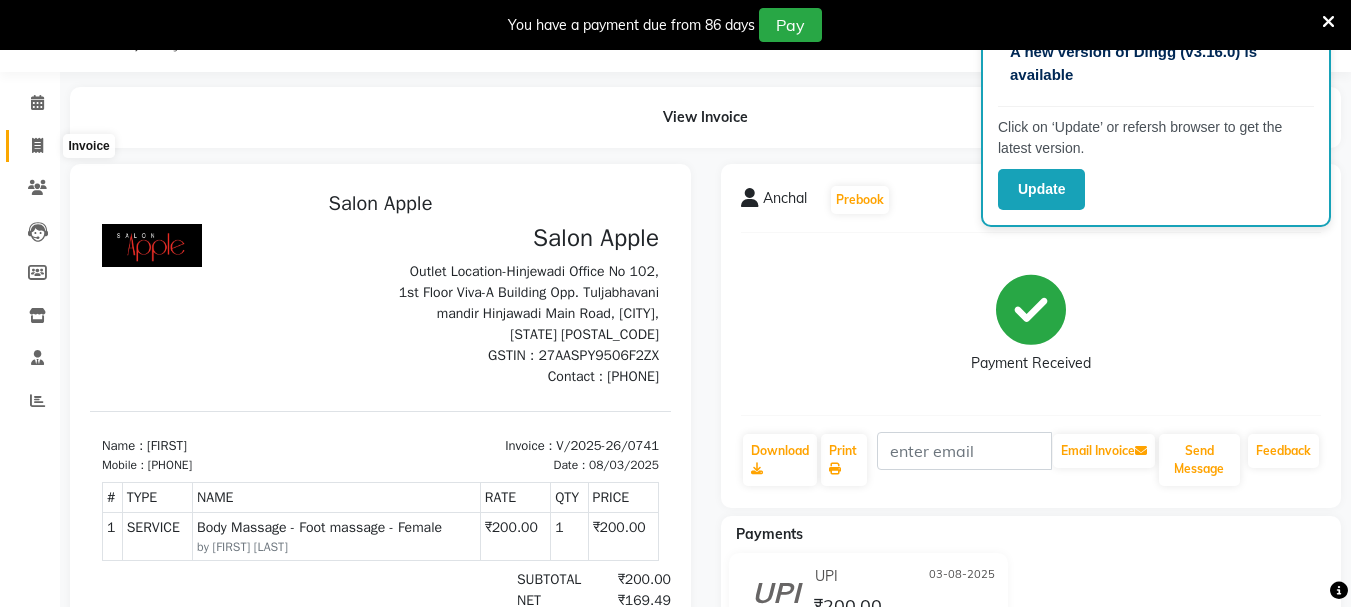 select on "112" 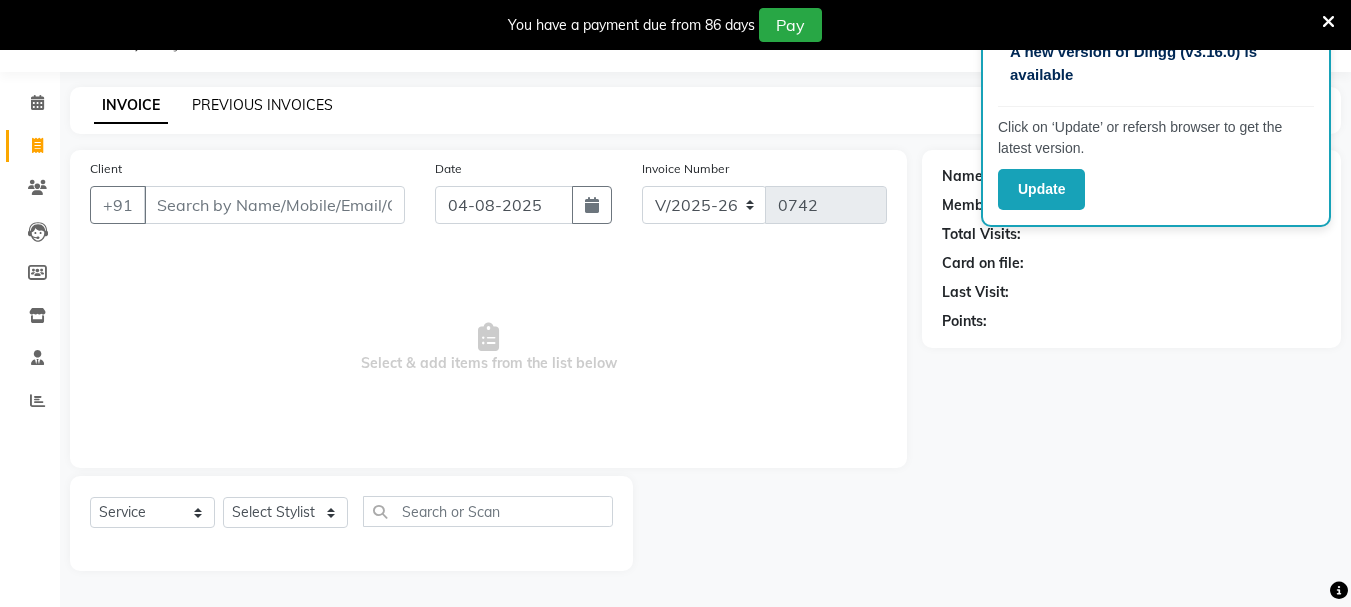 click on "PREVIOUS INVOICES" 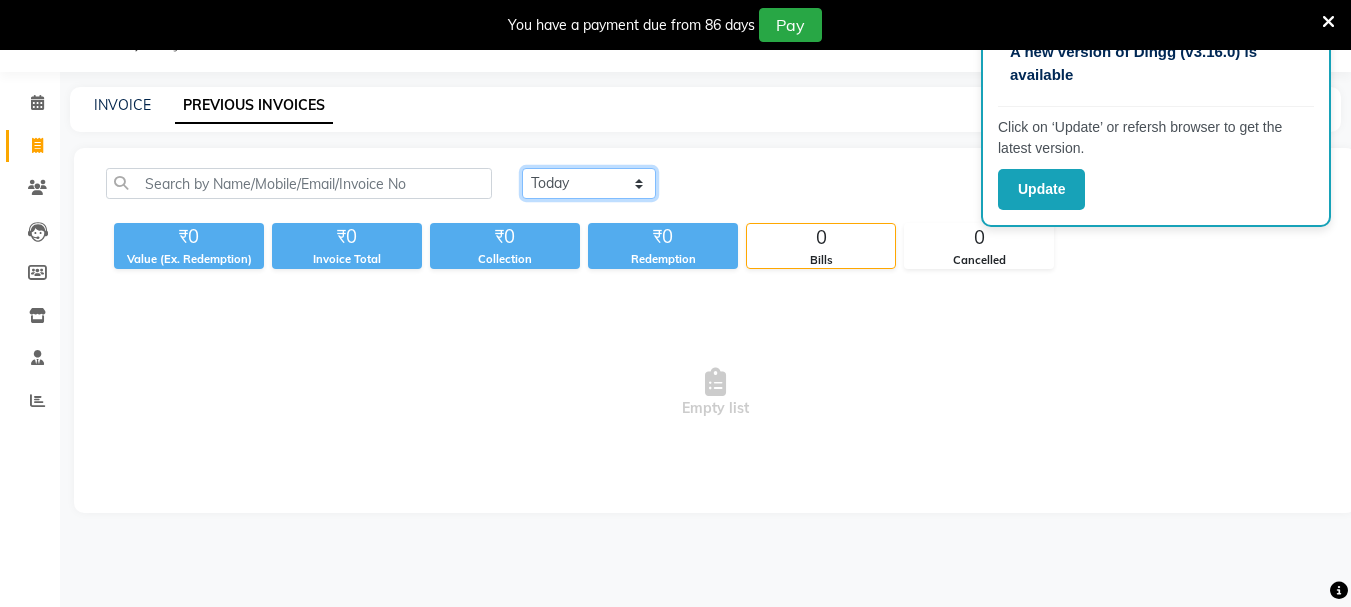 click on "Today Yesterday Custom Range" 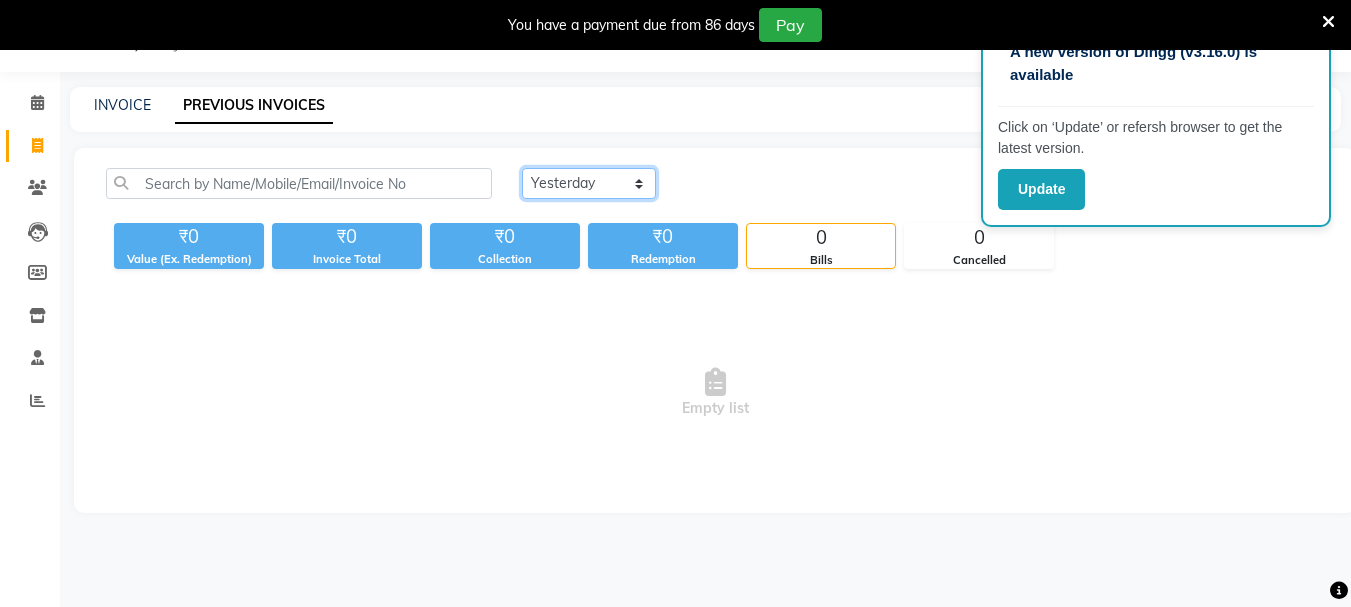 click on "Today Yesterday Custom Range" 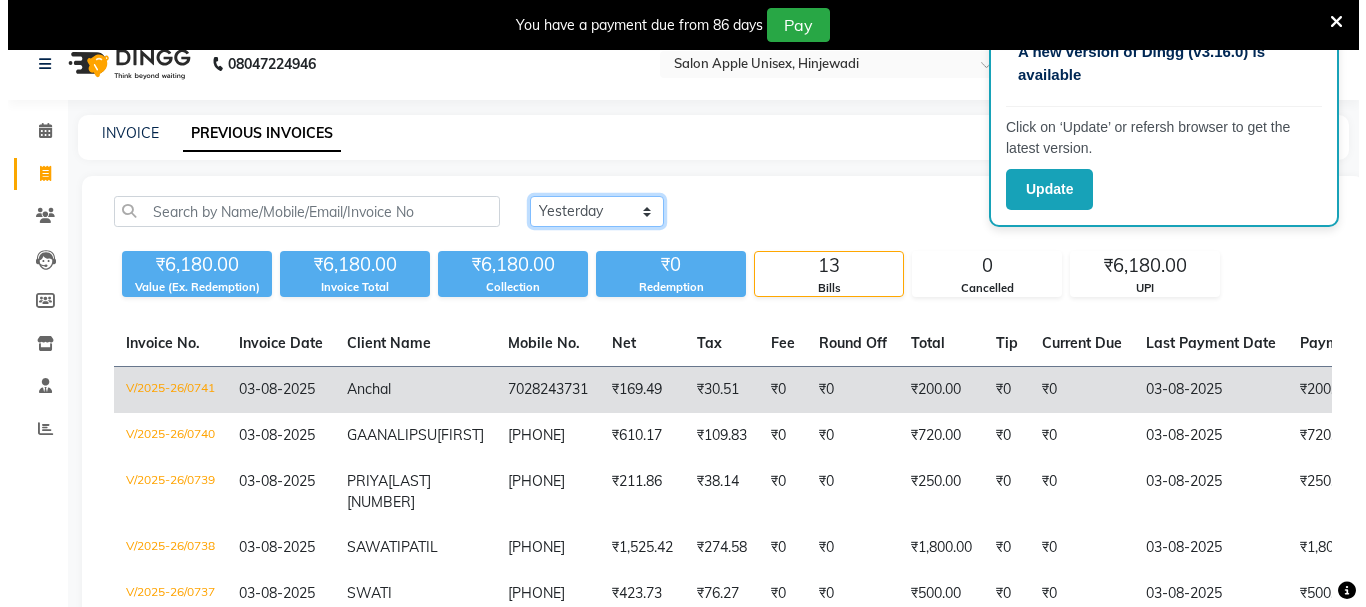 scroll, scrollTop: 0, scrollLeft: 0, axis: both 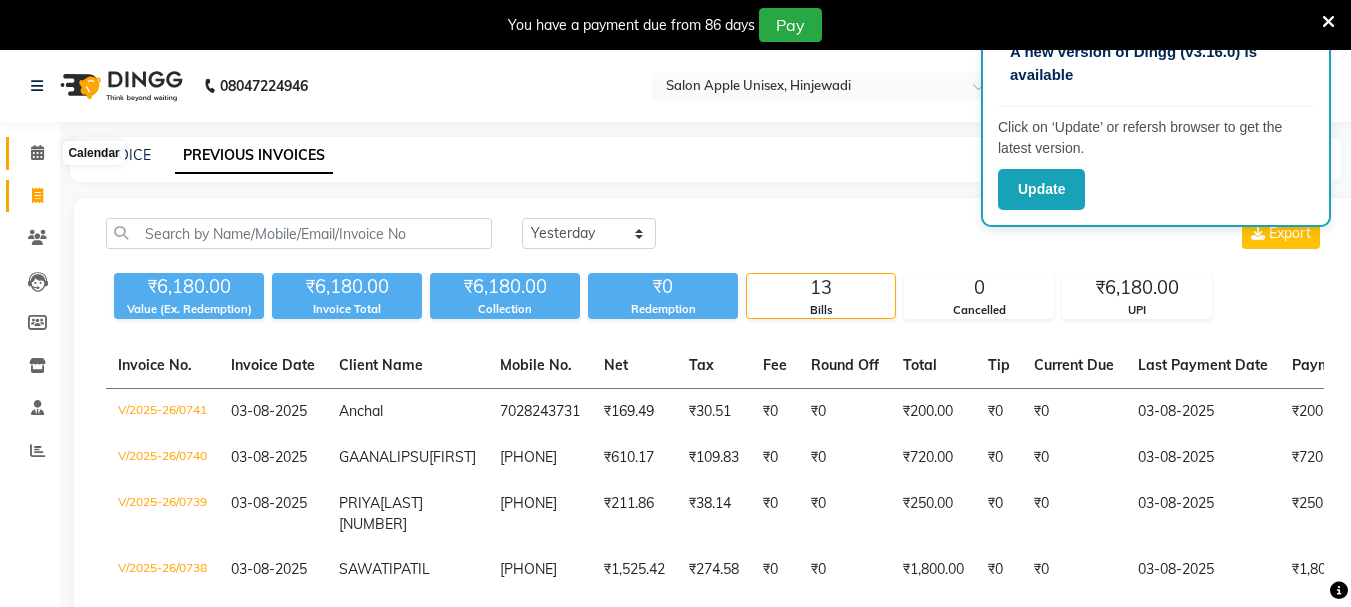 drag, startPoint x: 28, startPoint y: 155, endPoint x: 40, endPoint y: 158, distance: 12.369317 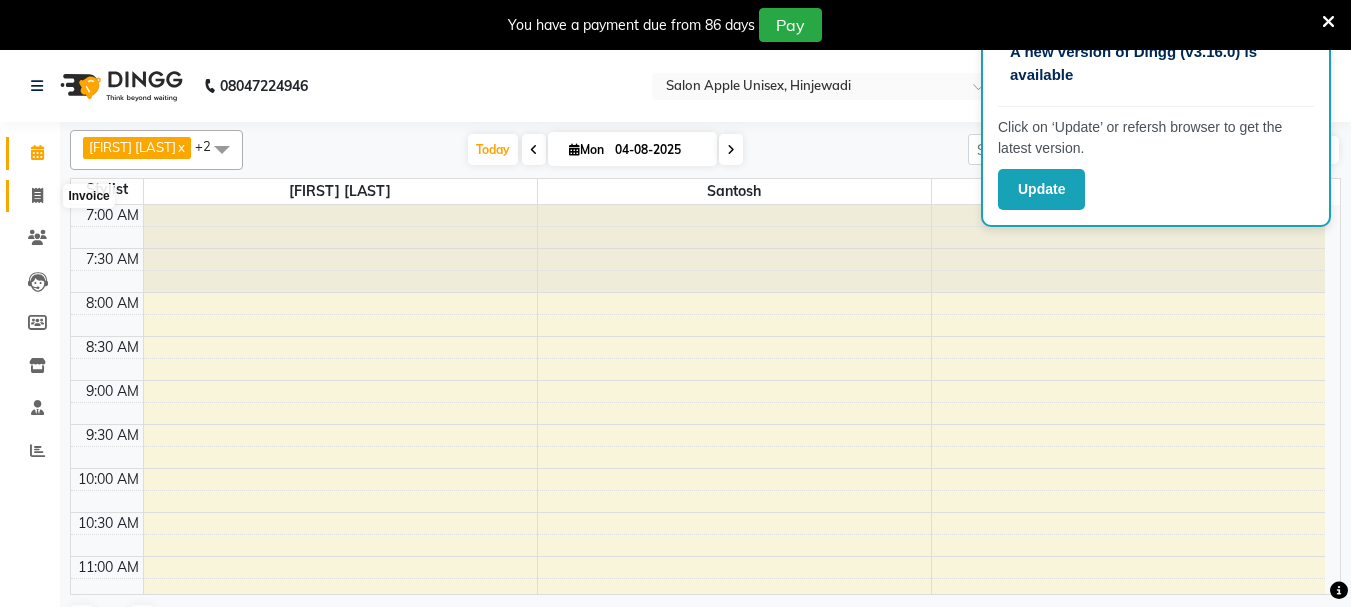 click 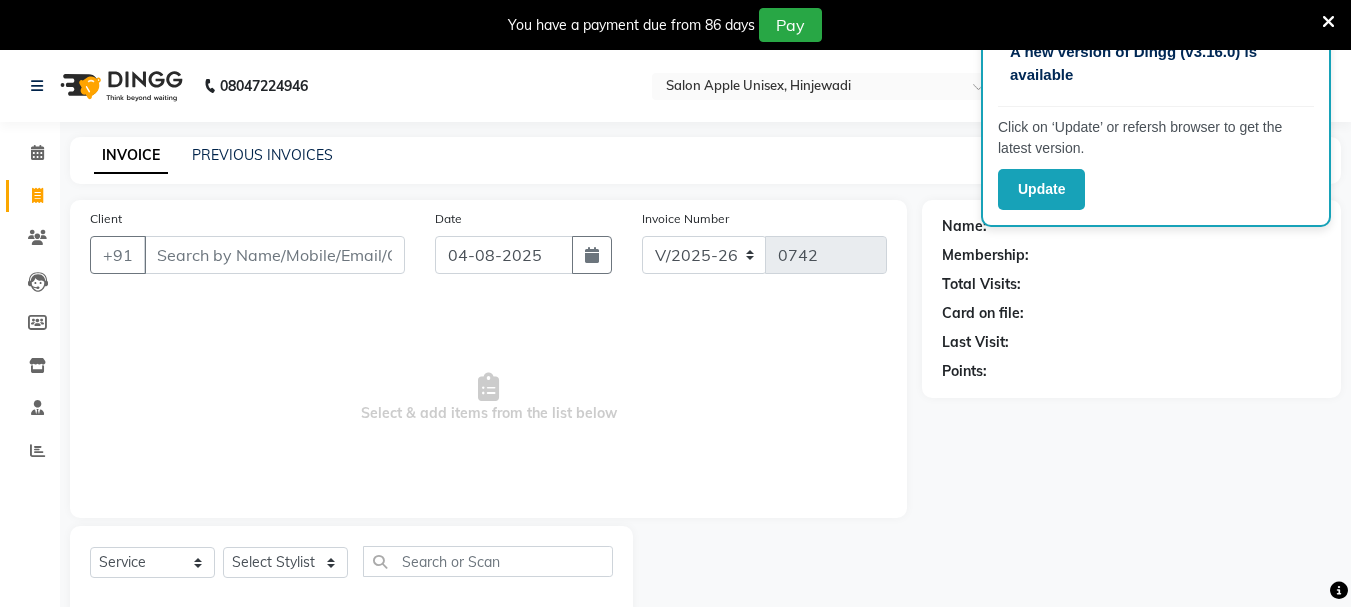 click on "Client" at bounding box center (274, 255) 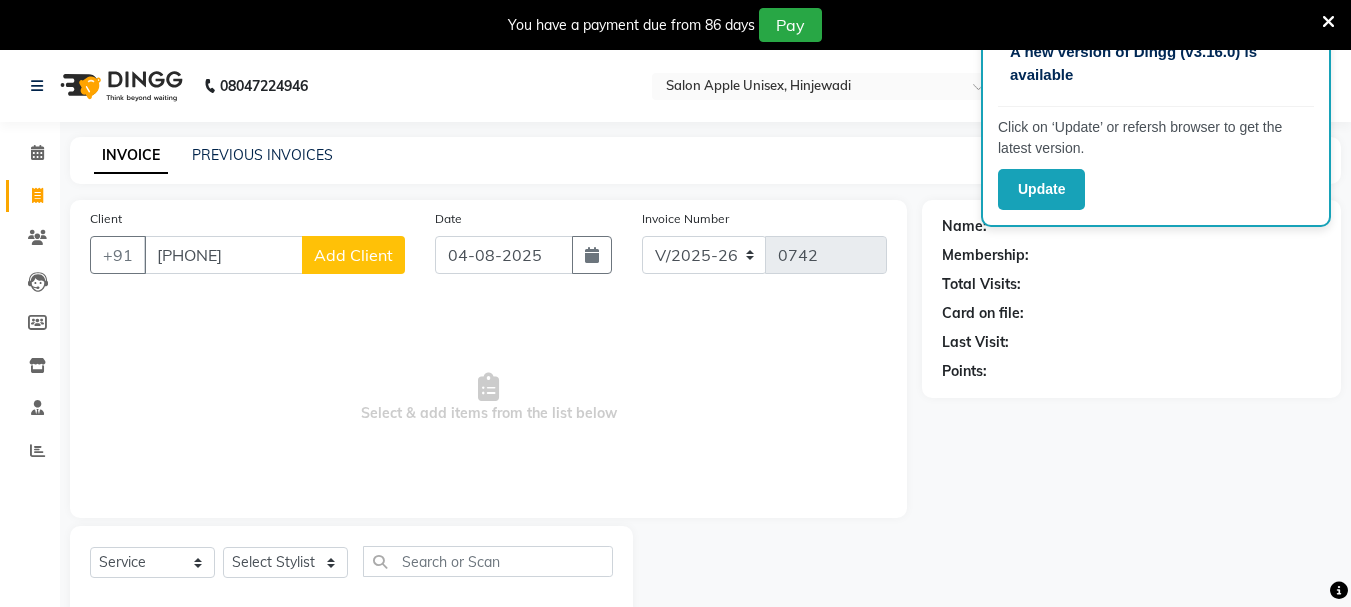 type on "9822304876" 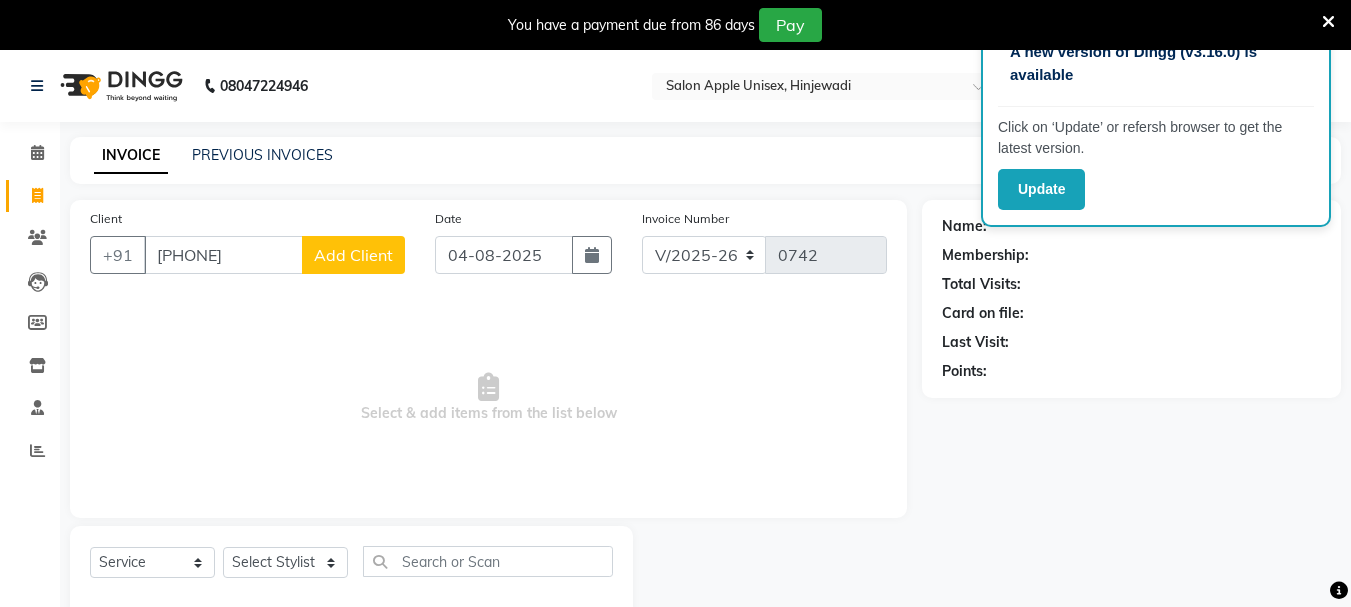 select on "22" 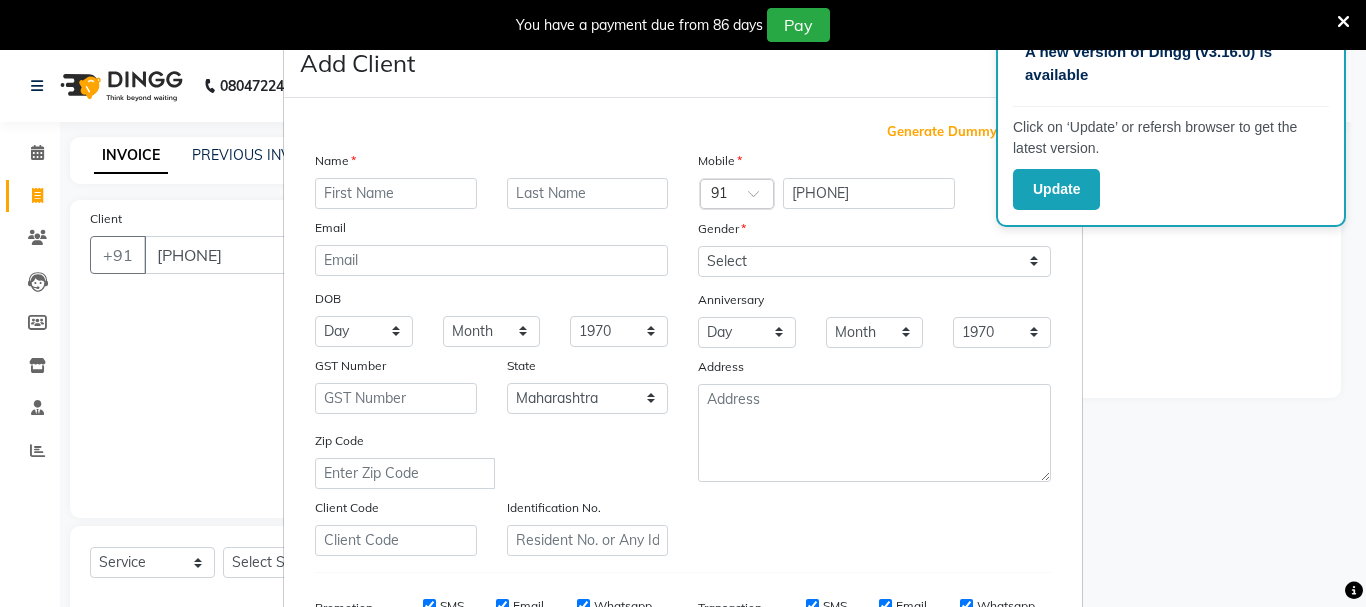 click at bounding box center (396, 193) 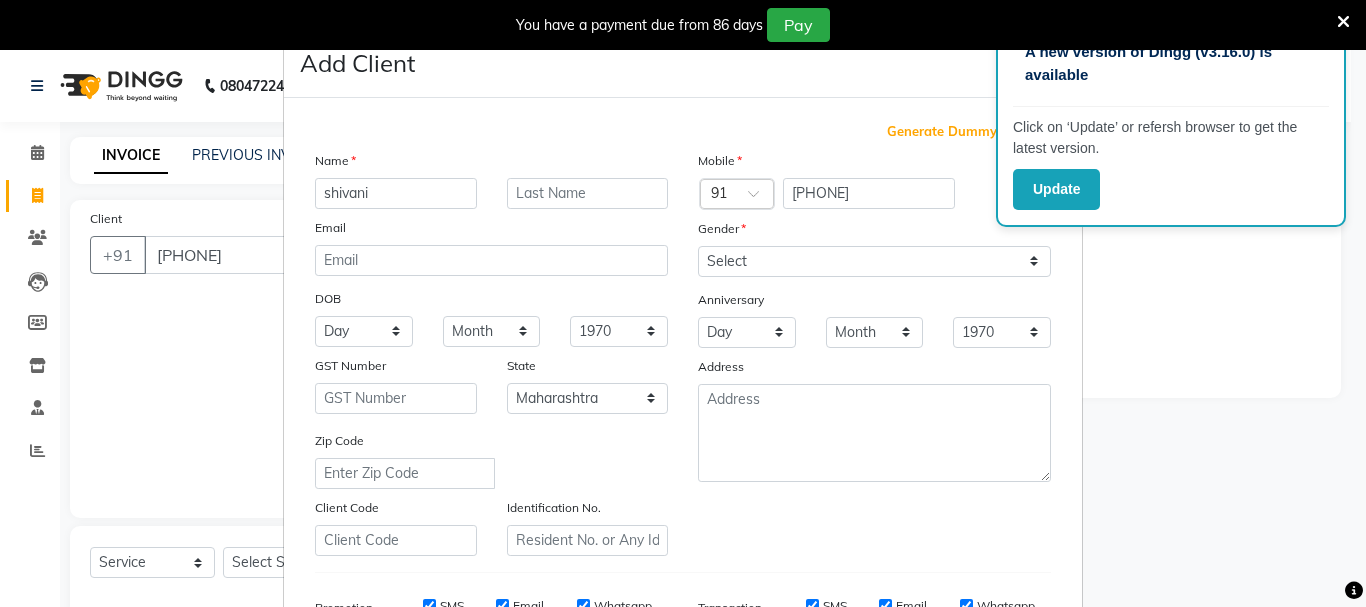 type on "shivani" 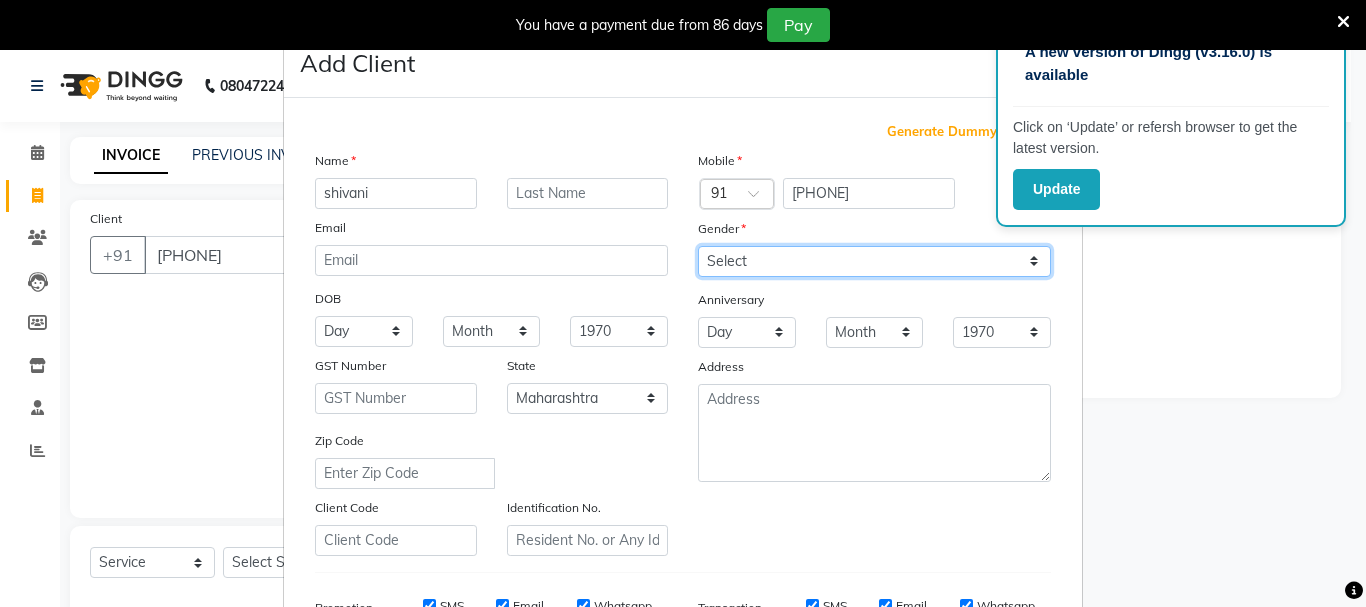 click on "Select Male Female Other Prefer Not To Say" at bounding box center (874, 261) 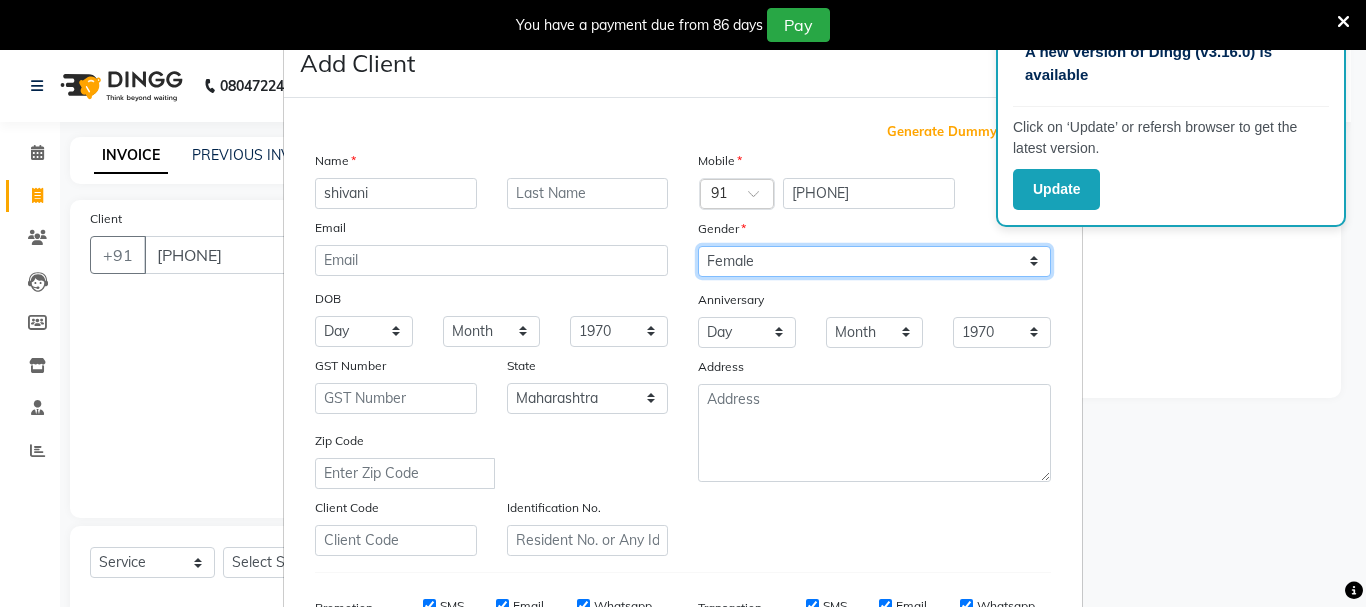 click on "Select Male Female Other Prefer Not To Say" at bounding box center [874, 261] 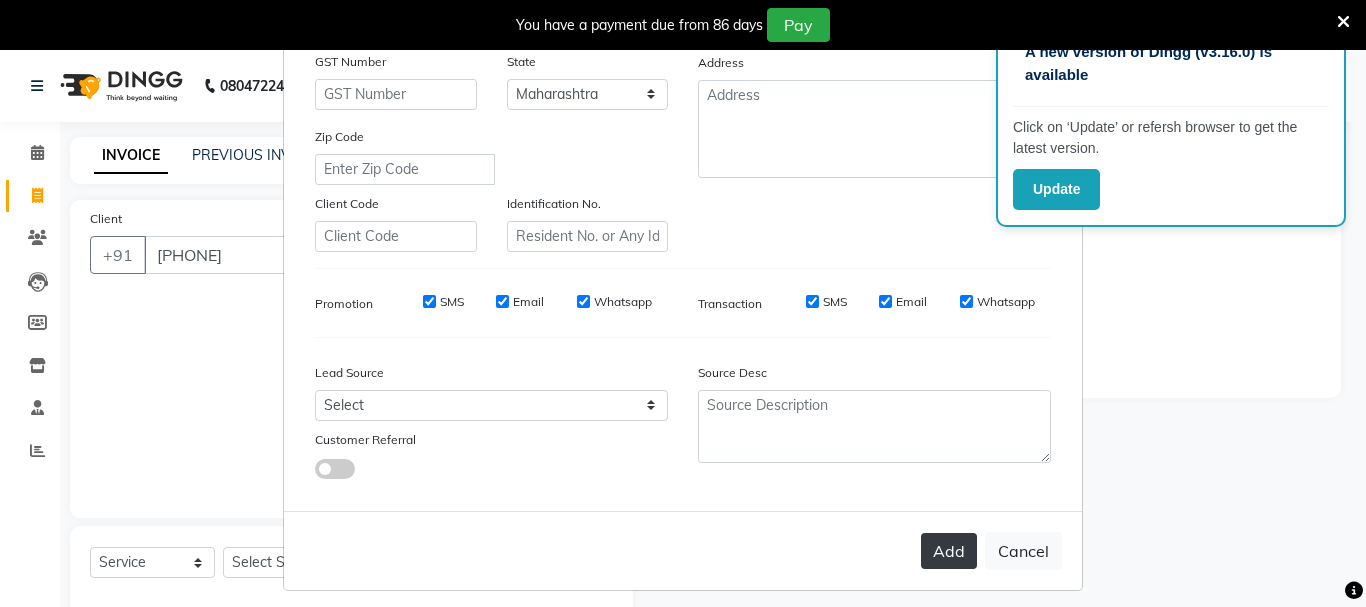scroll, scrollTop: 316, scrollLeft: 0, axis: vertical 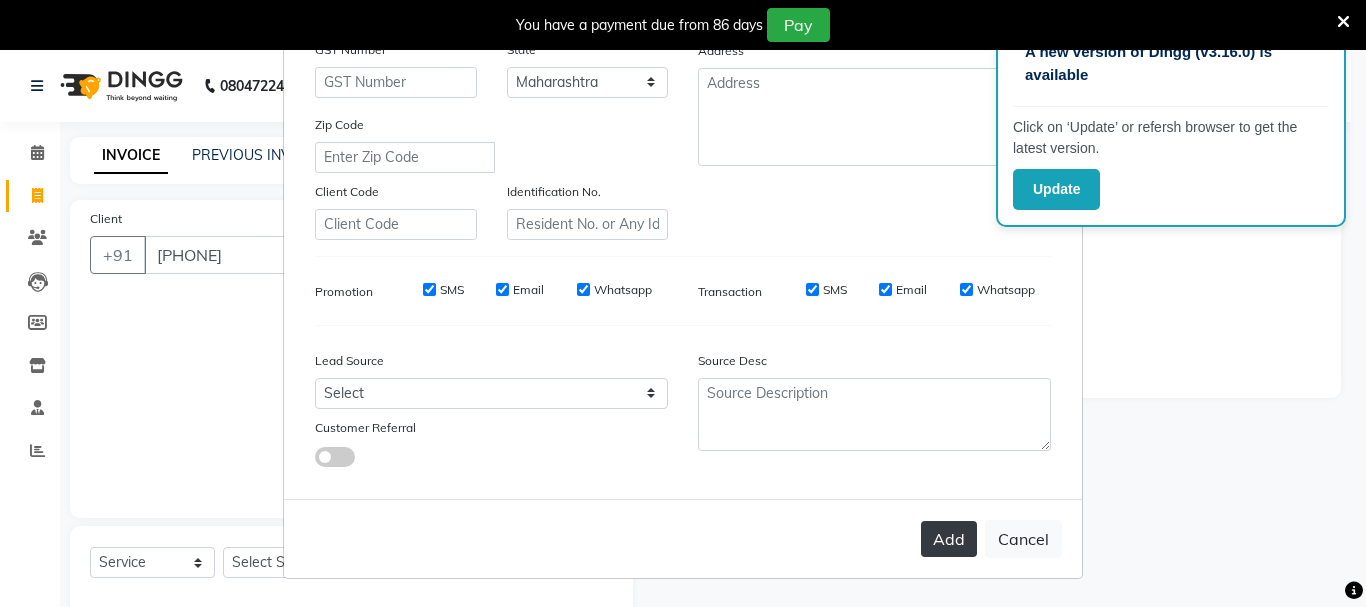 click on "Add" at bounding box center (949, 539) 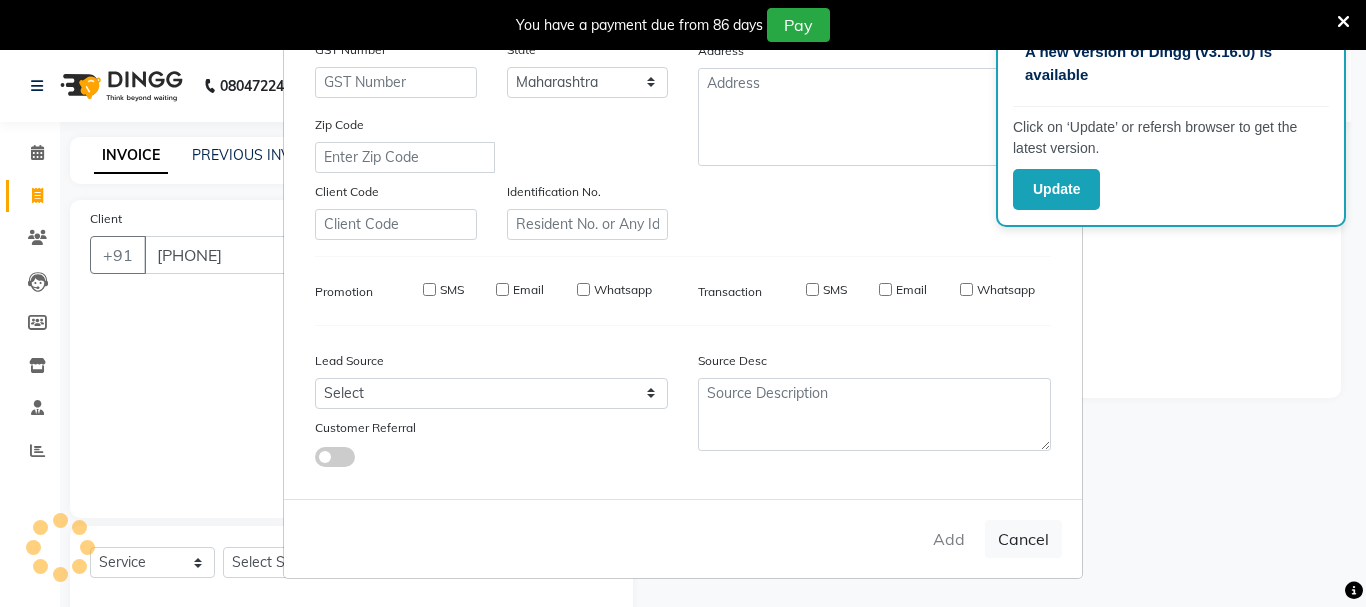 type 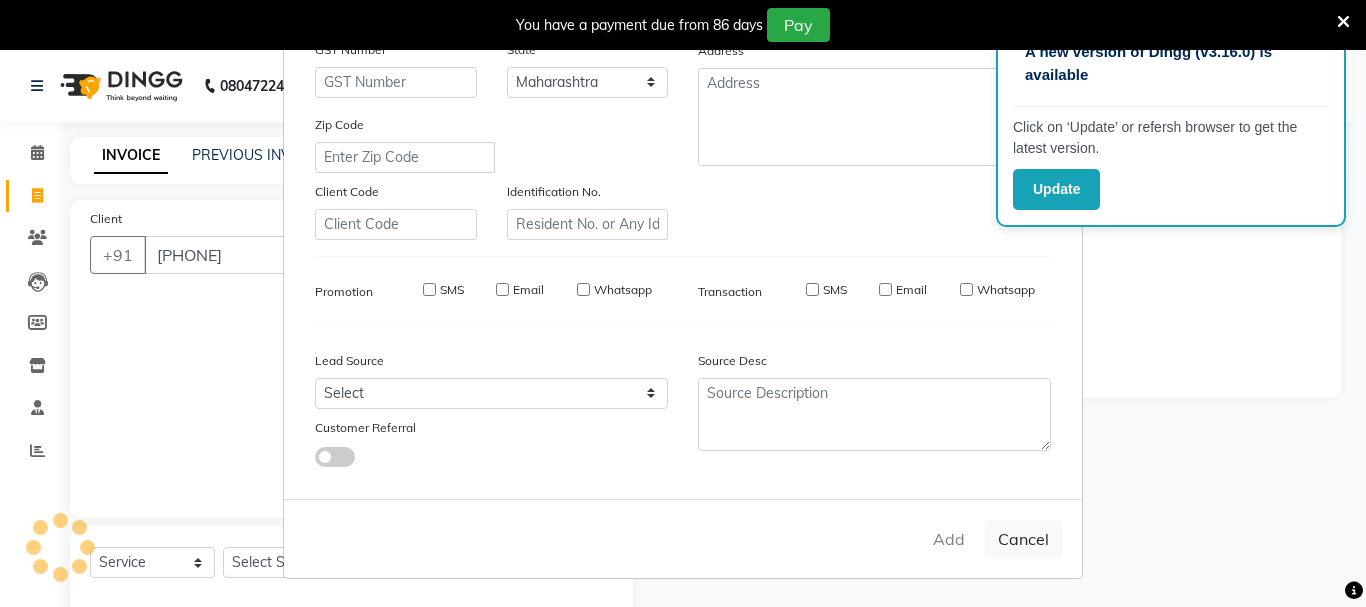 checkbox on "false" 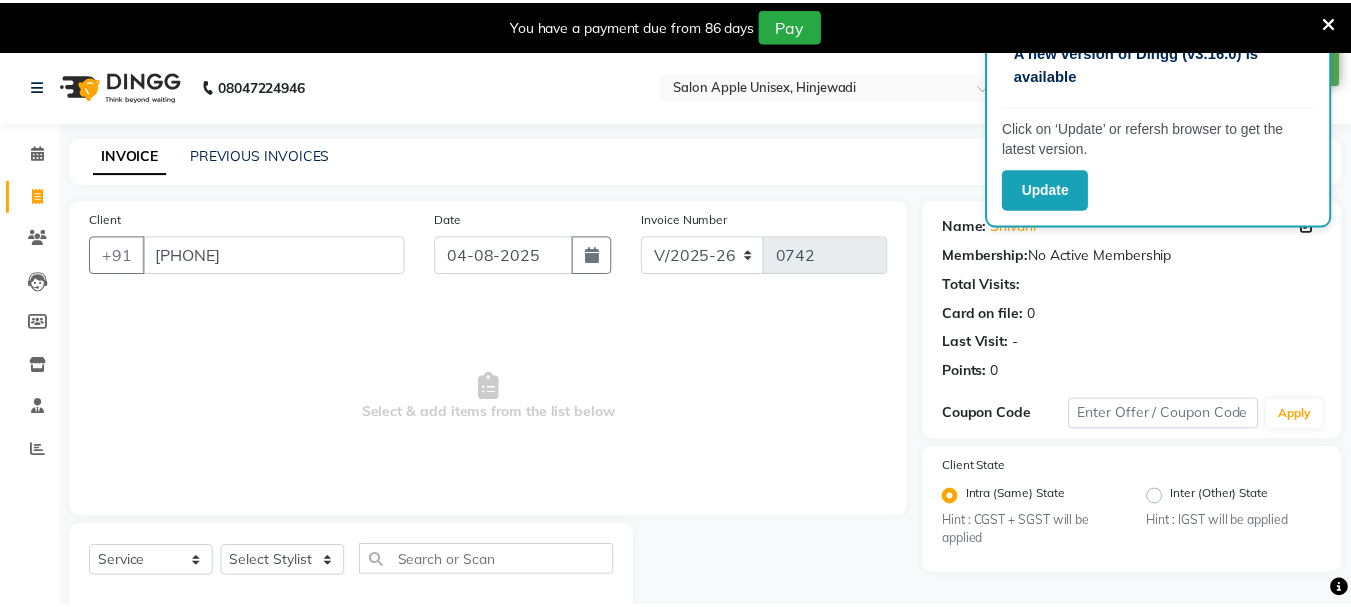 scroll, scrollTop: 50, scrollLeft: 0, axis: vertical 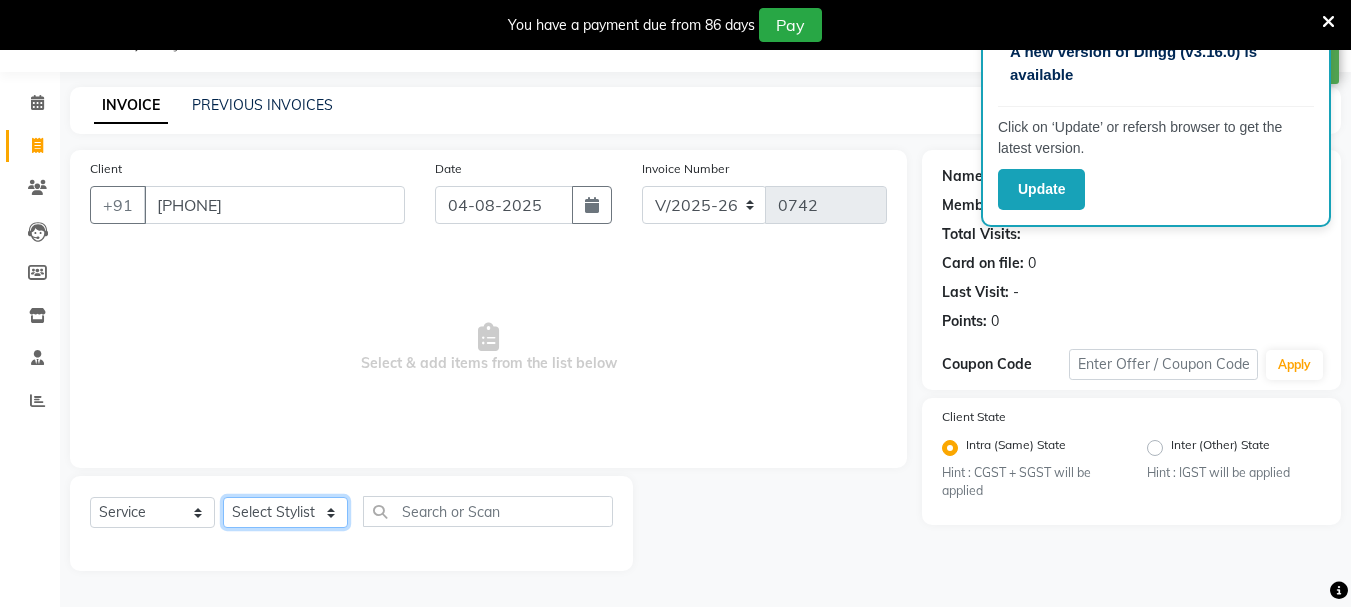 click on "Select Stylist Dilip(Owner) Manager Manisha (Owner) Nandini pachpande Sanjana Suyog Pansare  Santosh Tejashri Pradip Kamble" 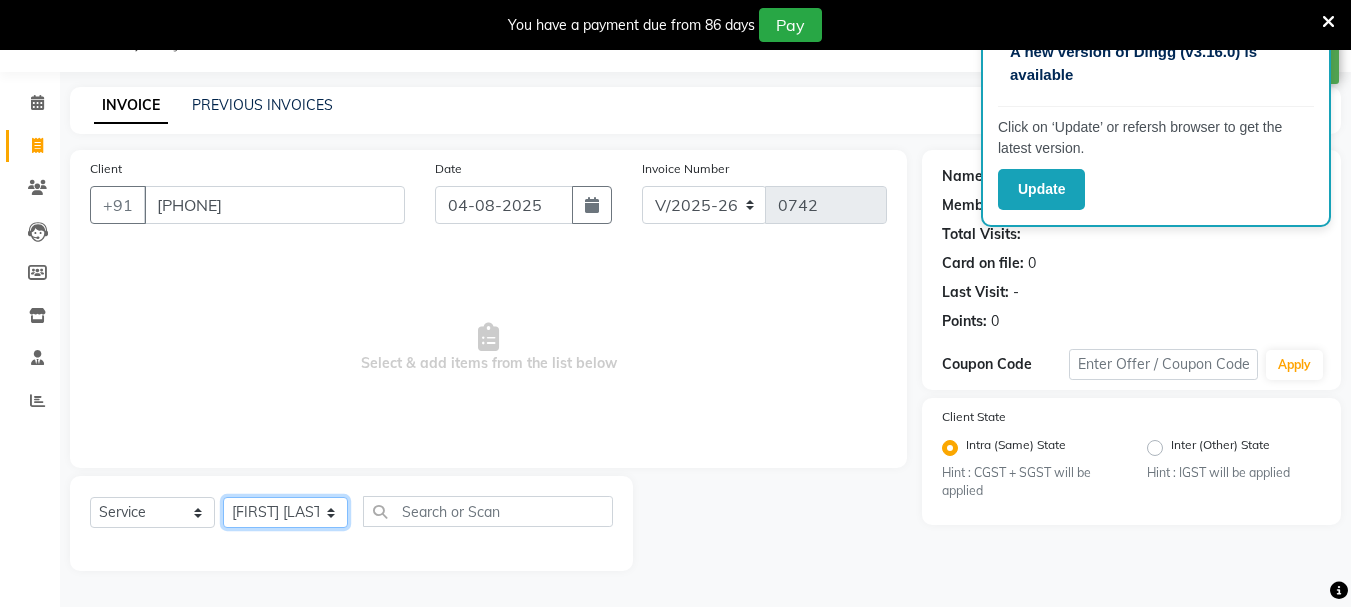 click on "Select Stylist Dilip(Owner) Manager Manisha (Owner) Nandini pachpande Sanjana Suyog Pansare  Santosh Tejashri Pradip Kamble" 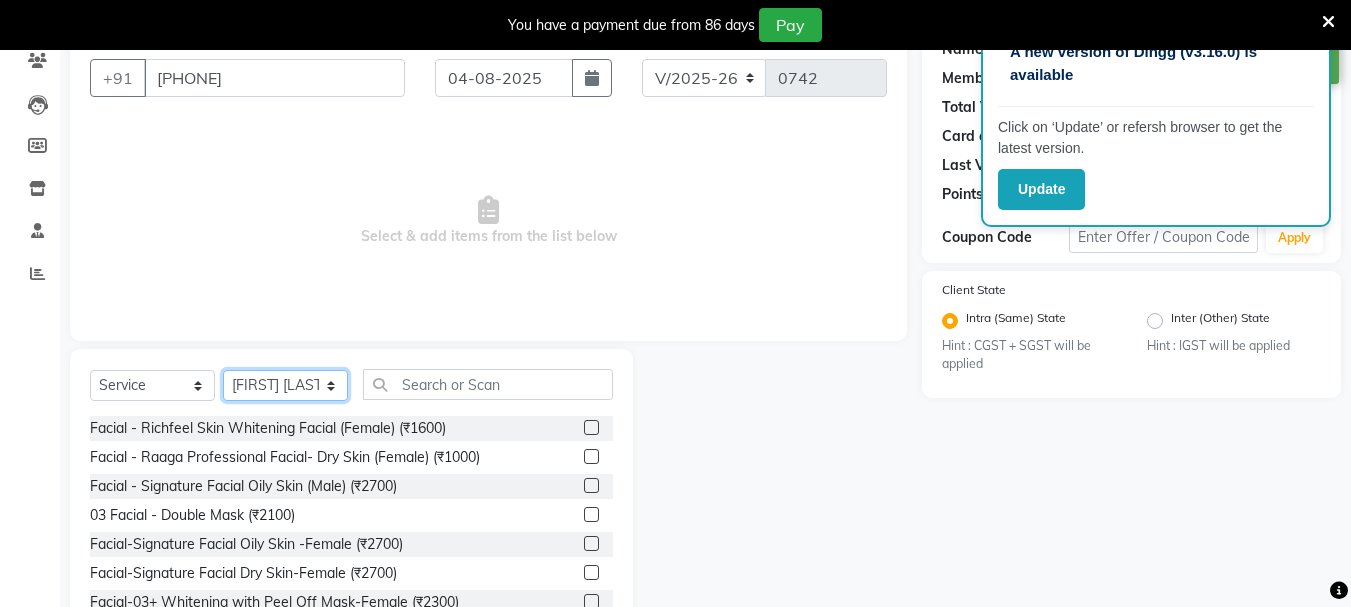 scroll, scrollTop: 244, scrollLeft: 0, axis: vertical 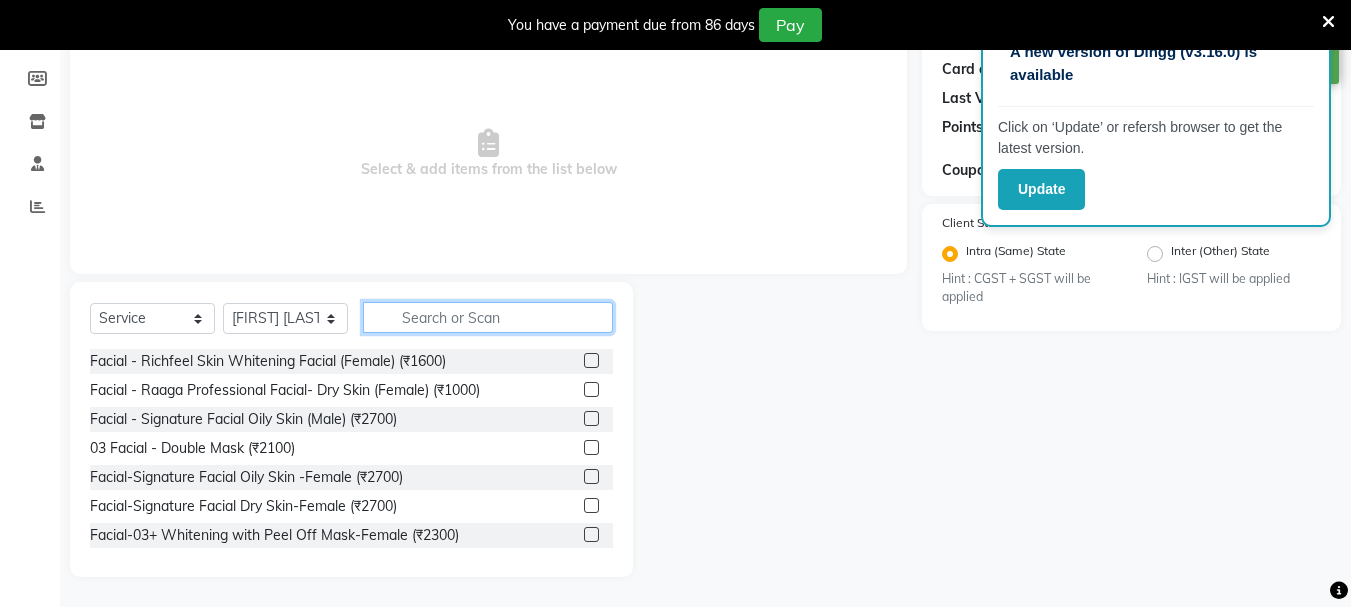 click 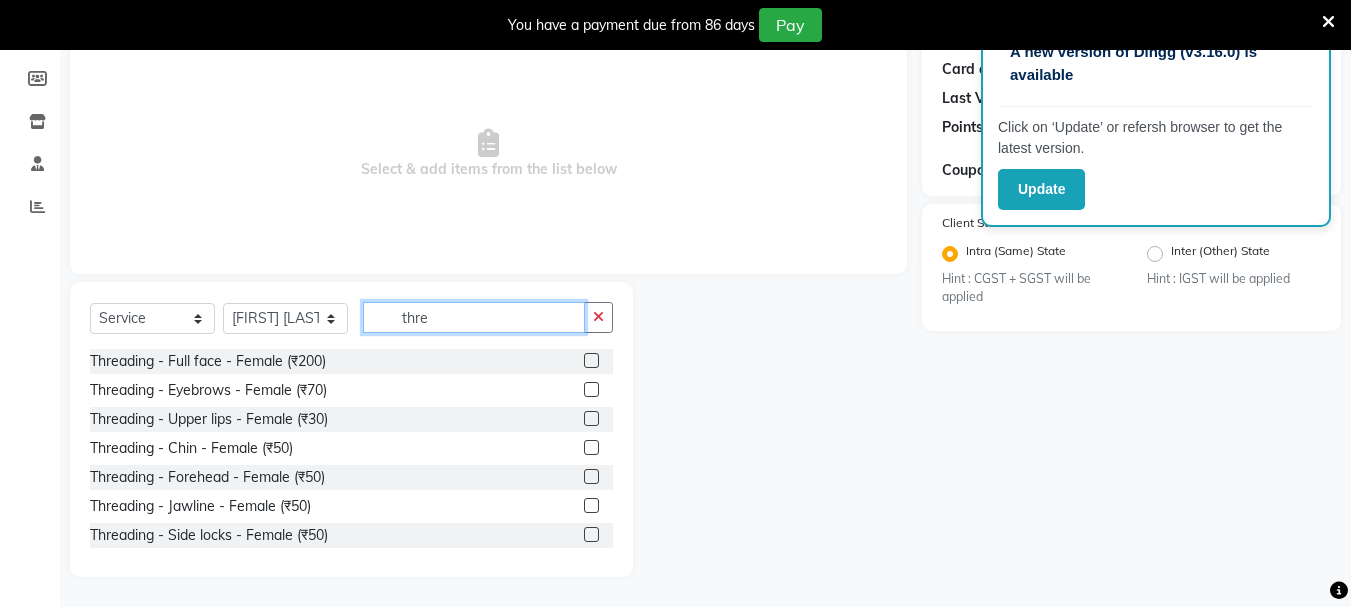 type on "thre" 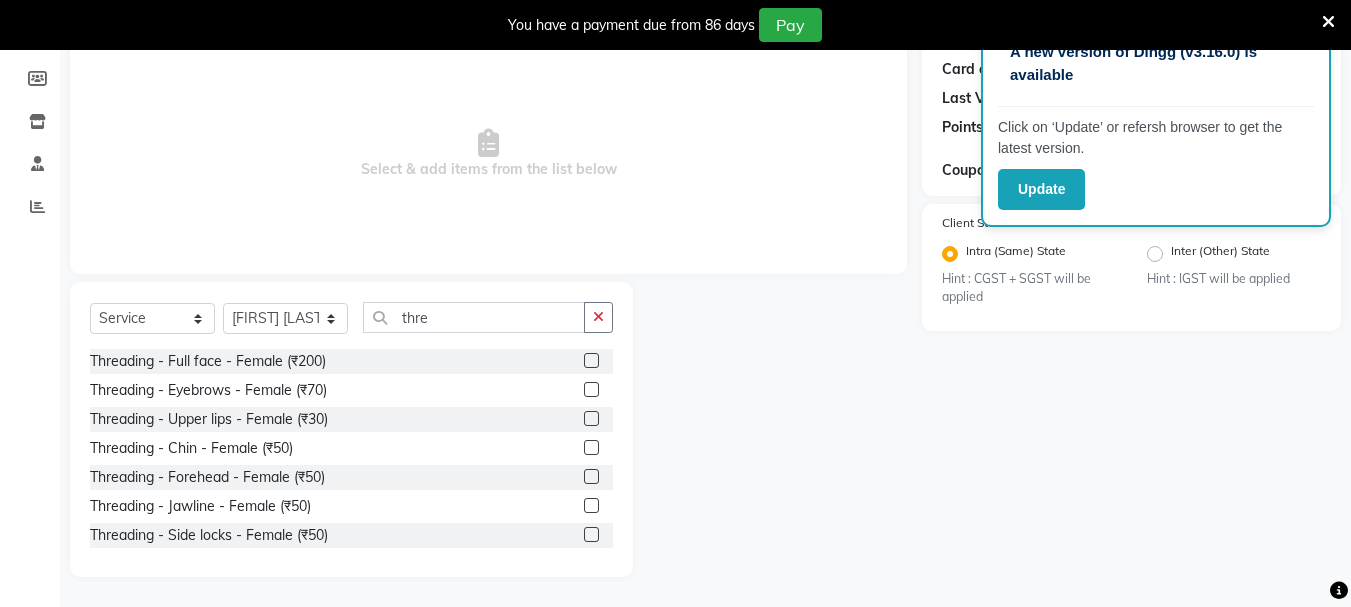 click 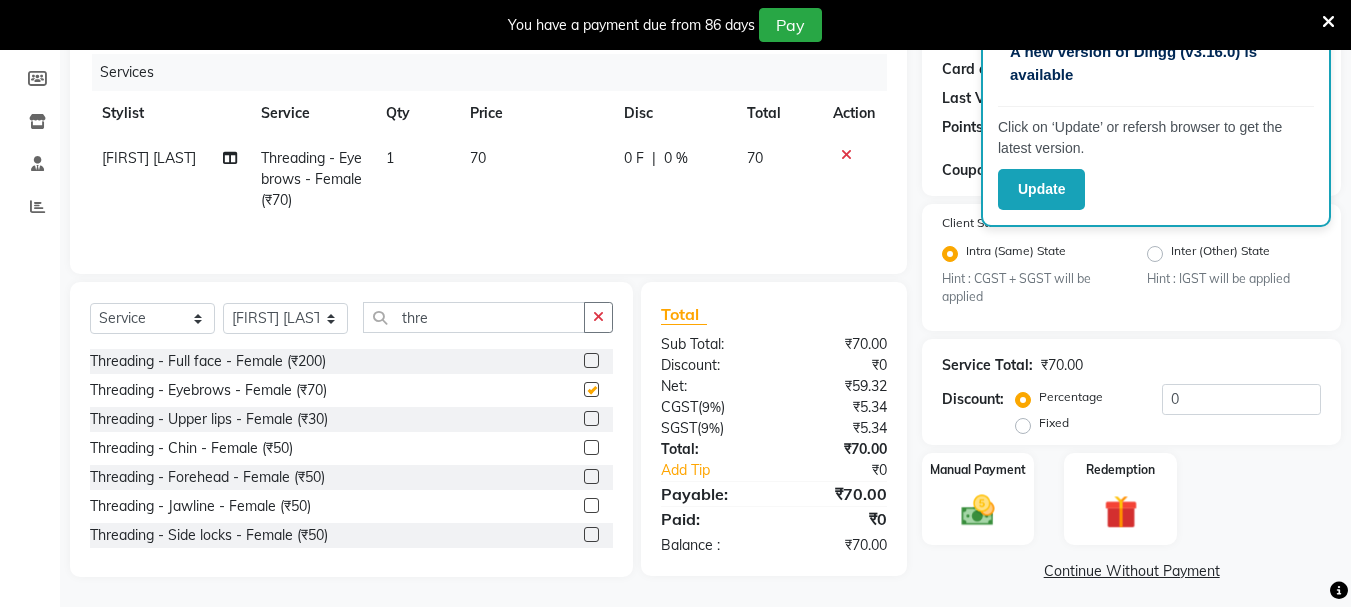 checkbox on "false" 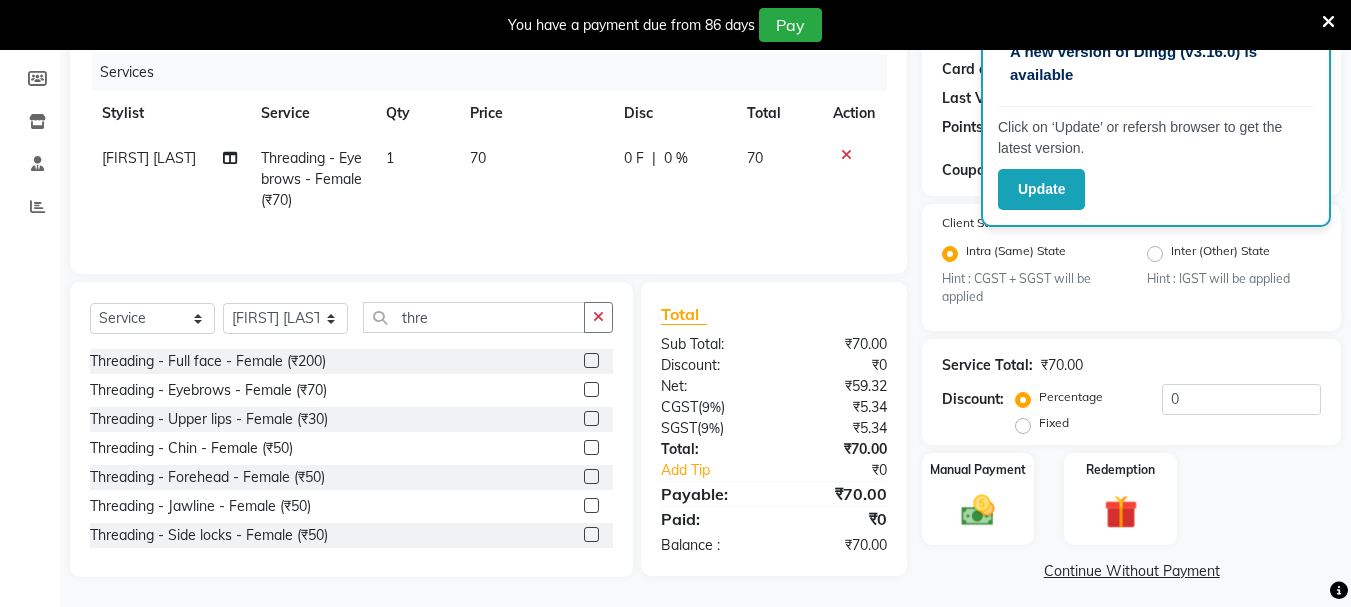 click 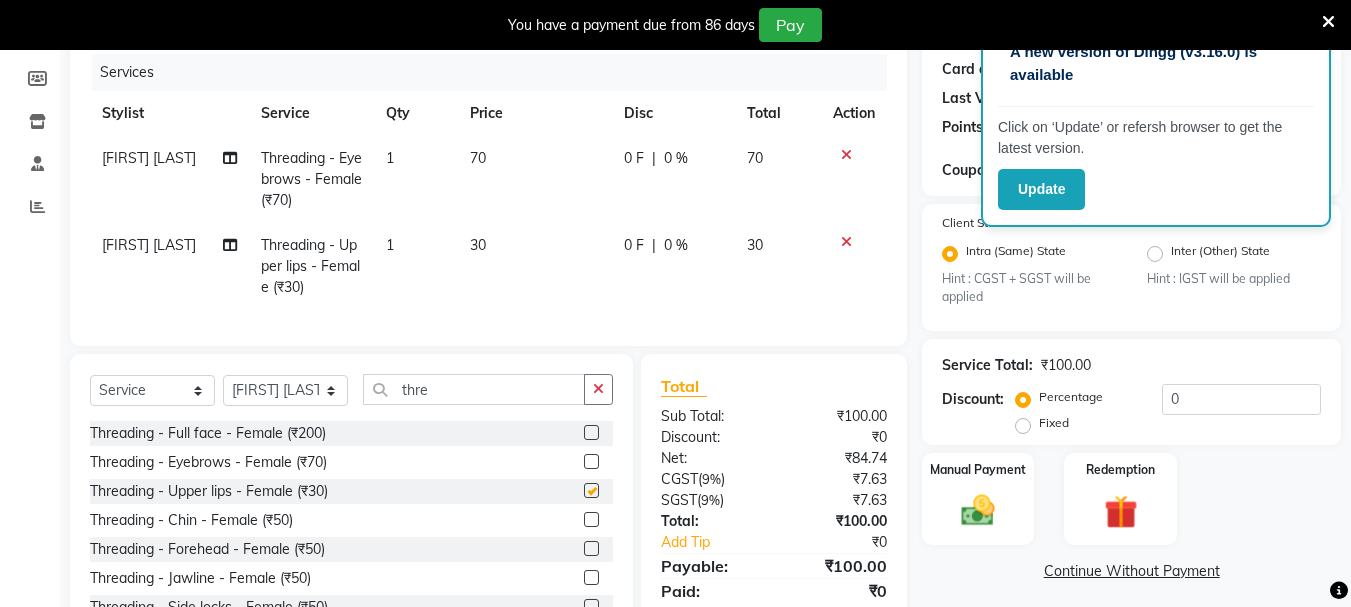 checkbox on "false" 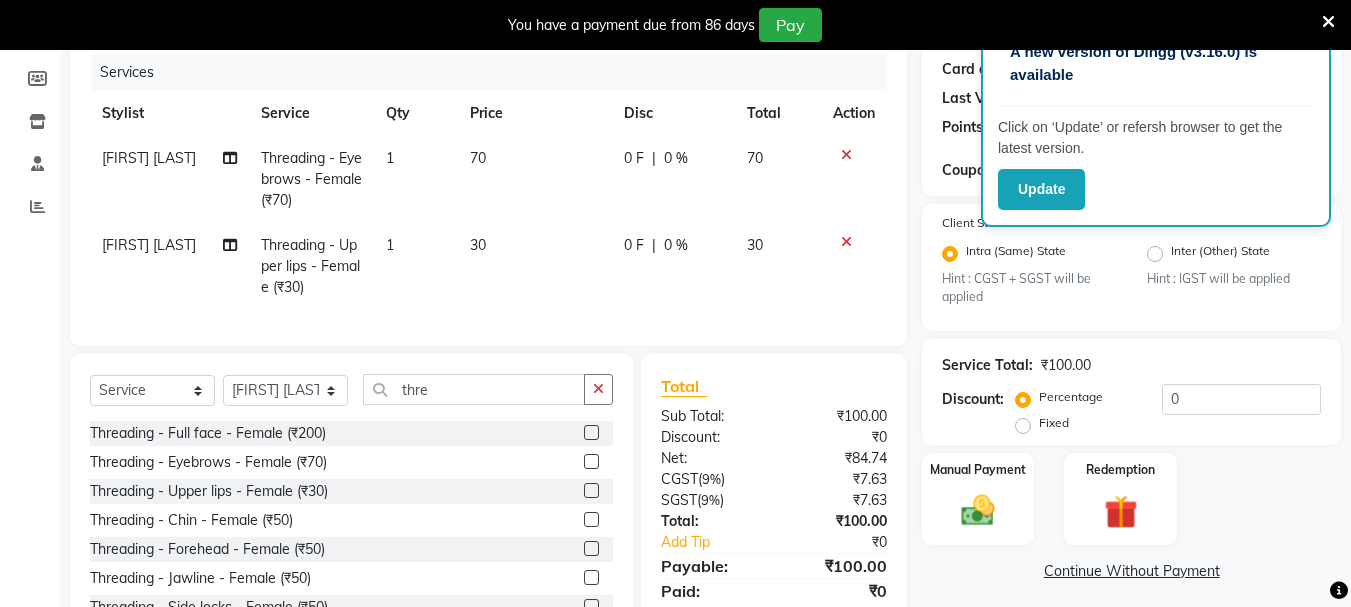 click 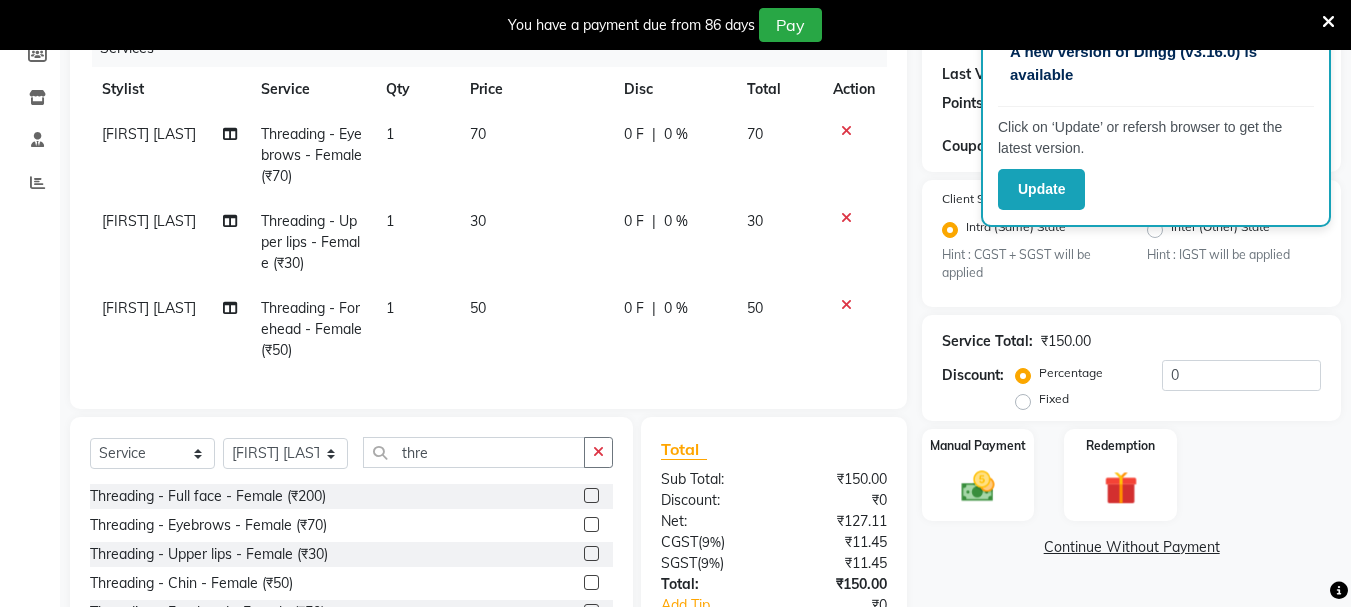 checkbox on "false" 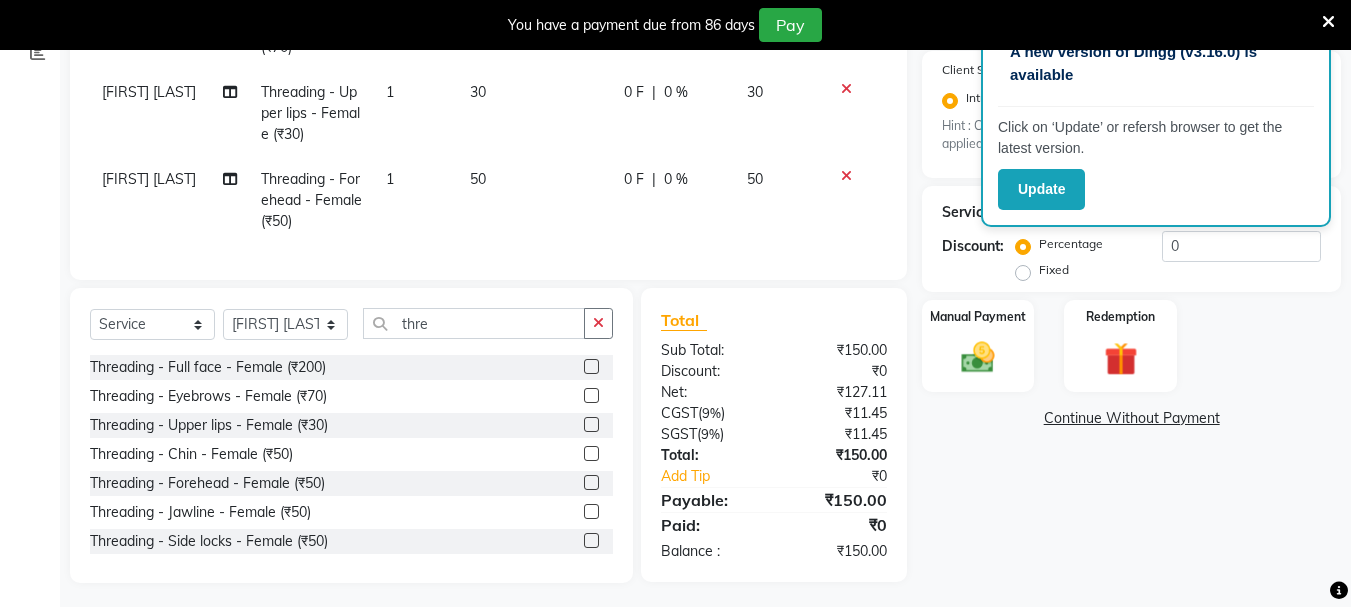 scroll, scrollTop: 418, scrollLeft: 0, axis: vertical 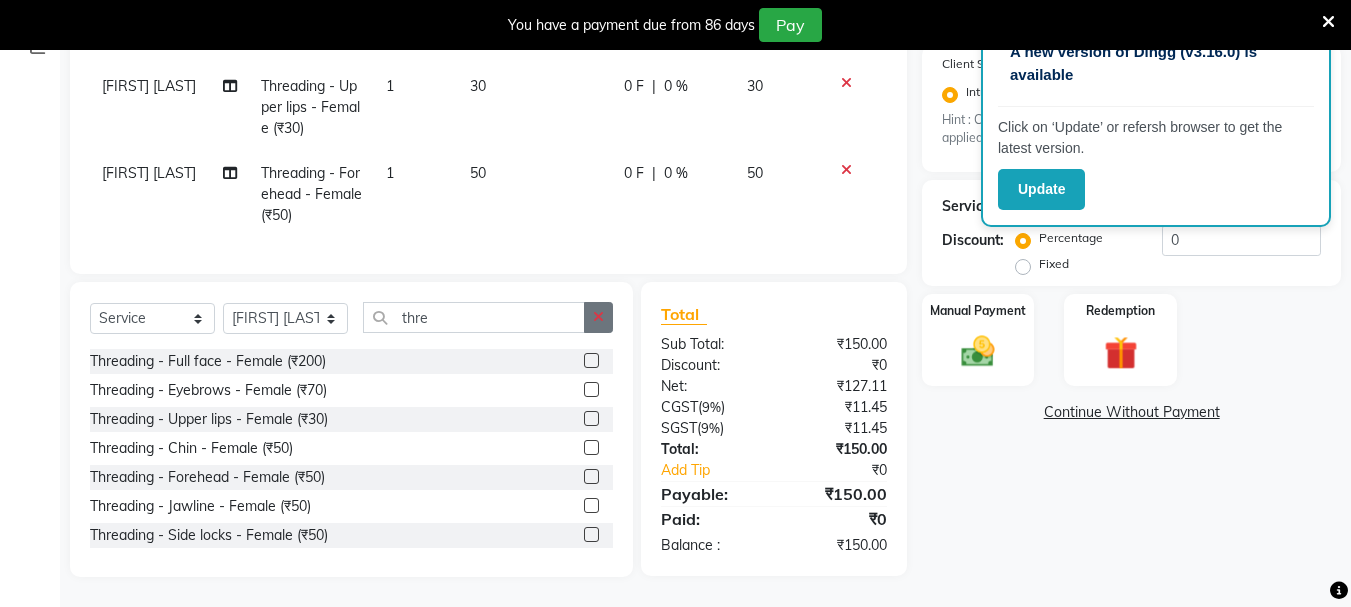 click 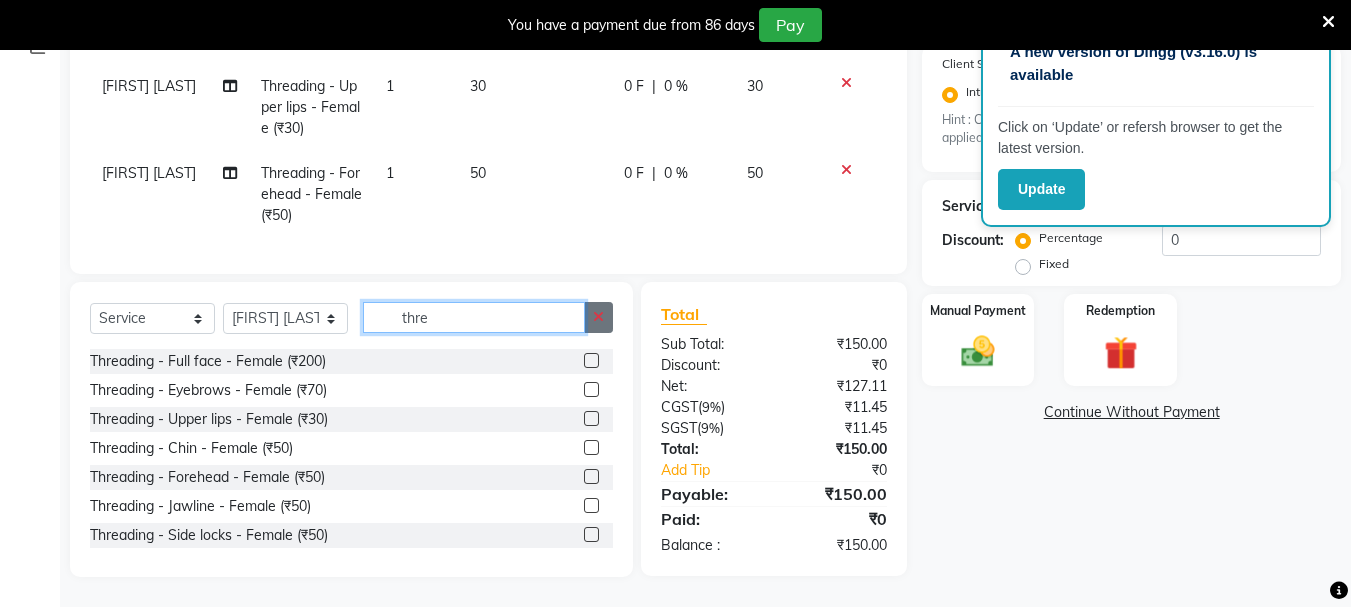 type 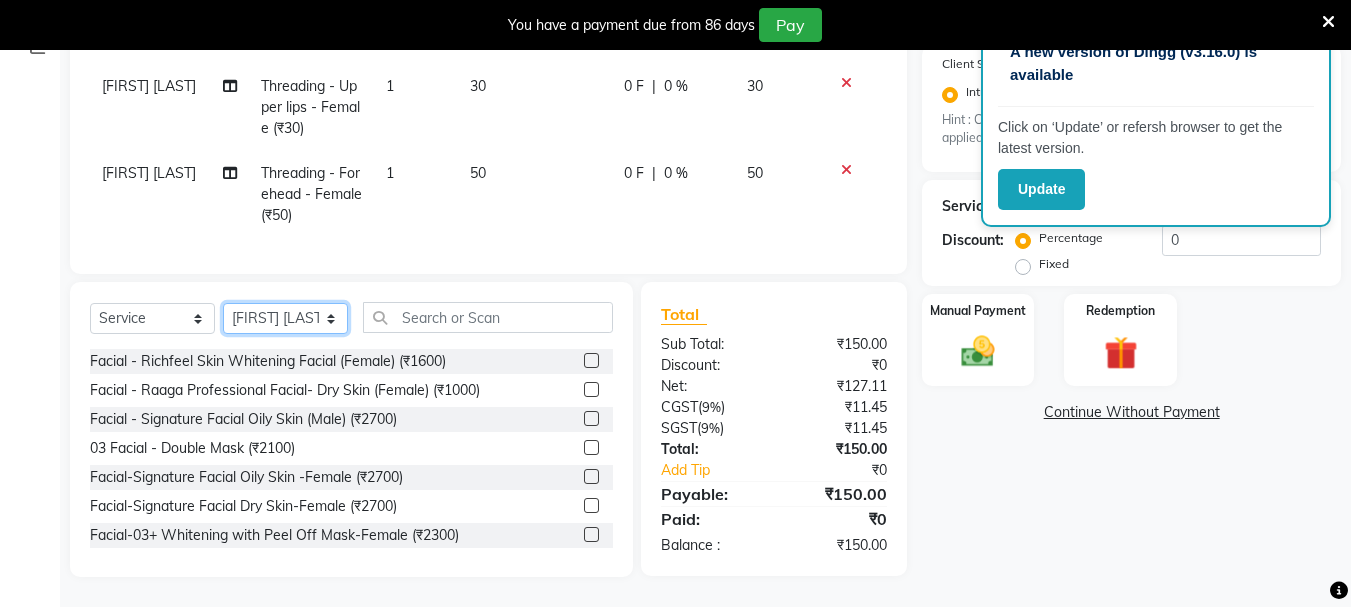 click on "Select Stylist Dilip(Owner) Manager Manisha (Owner) Nandini pachpande Sanjana Suyog Pansare  Santosh Tejashri Pradip Kamble" 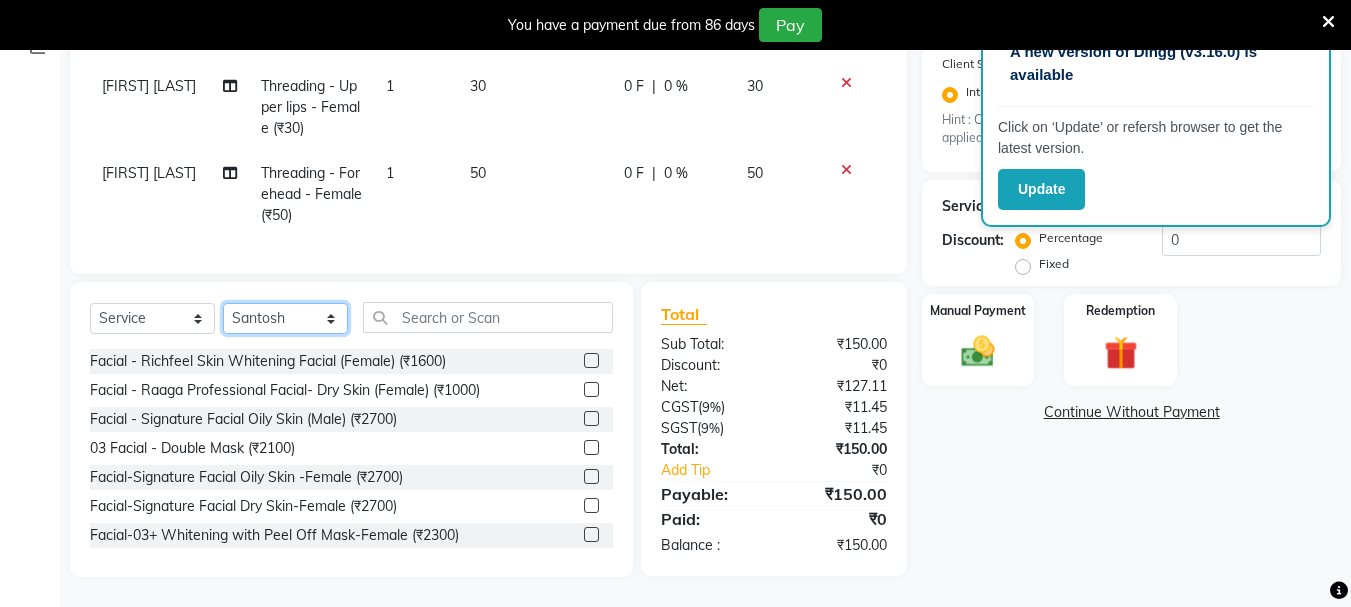 click on "Select Stylist Dilip(Owner) Manager Manisha (Owner) Nandini pachpande Sanjana Suyog Pansare  Santosh Tejashri Pradip Kamble" 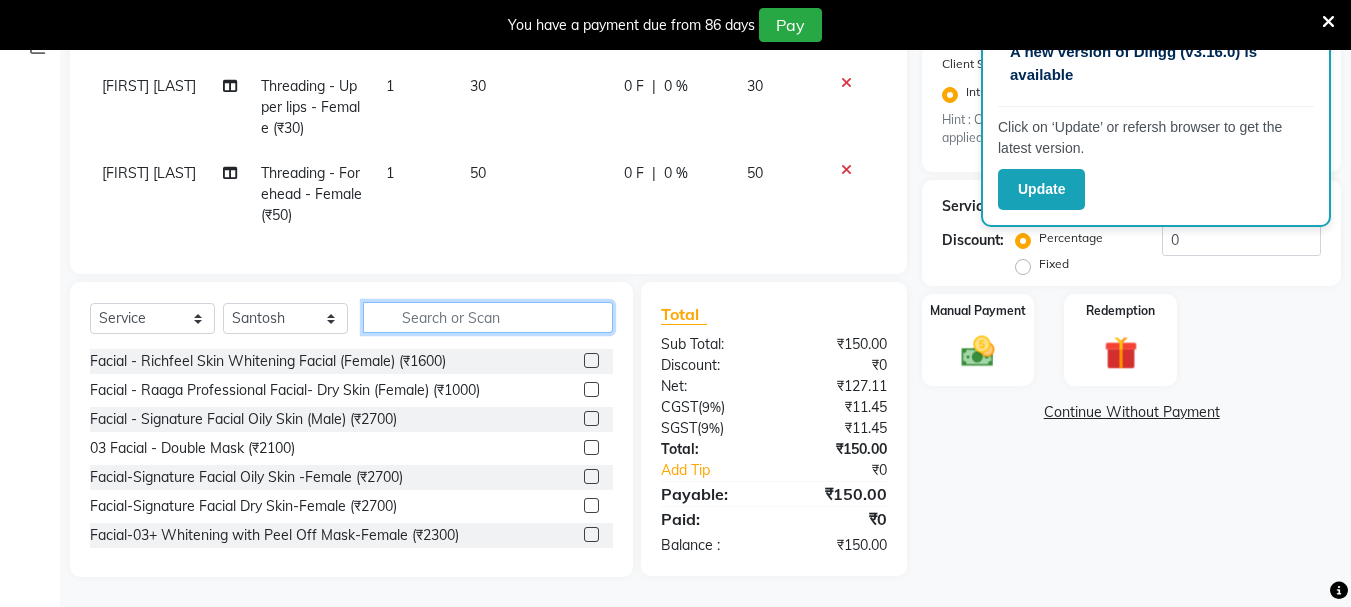 click 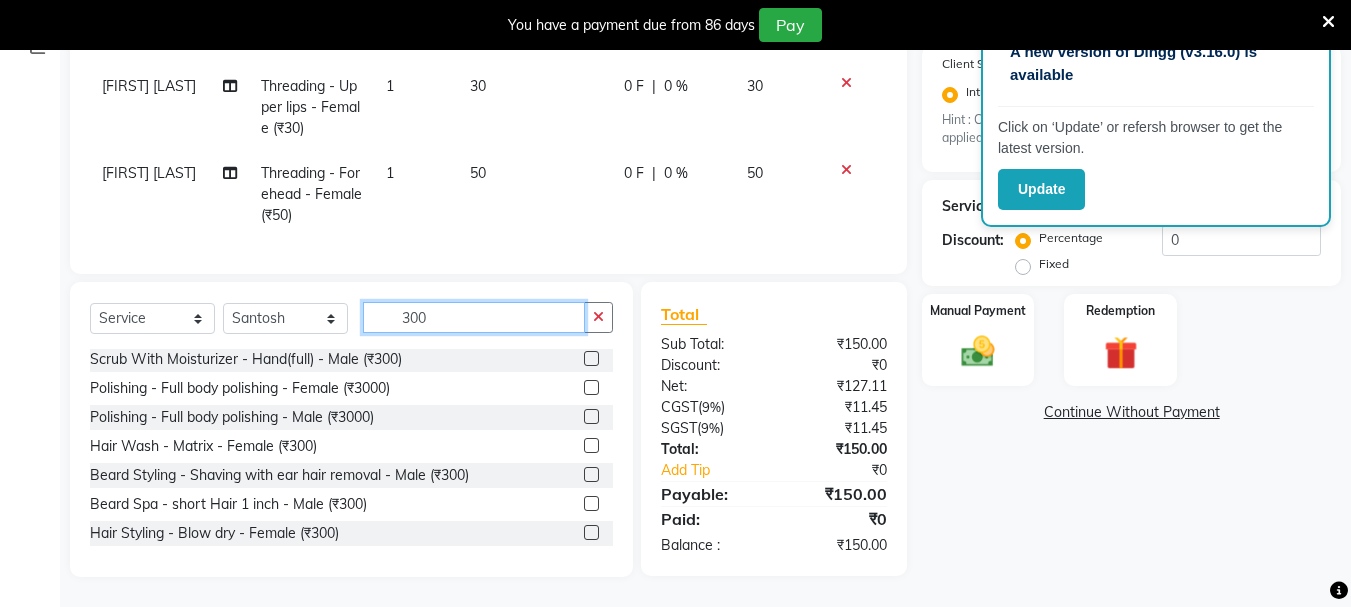 scroll, scrollTop: 500, scrollLeft: 0, axis: vertical 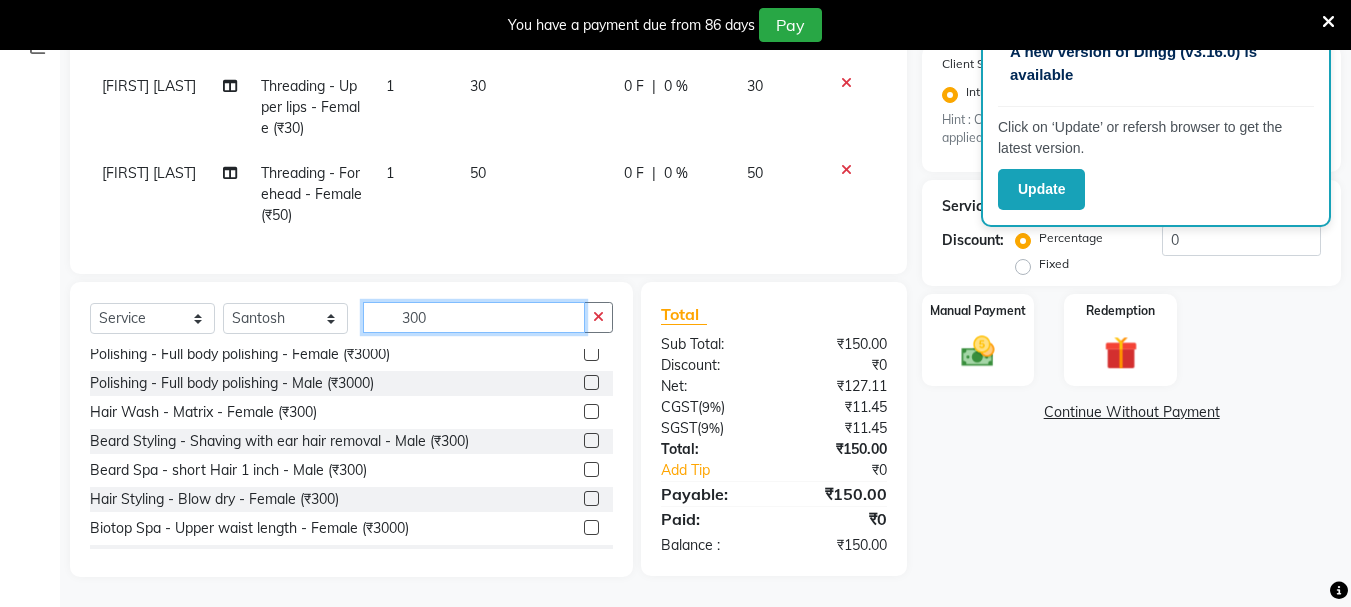 type on "300" 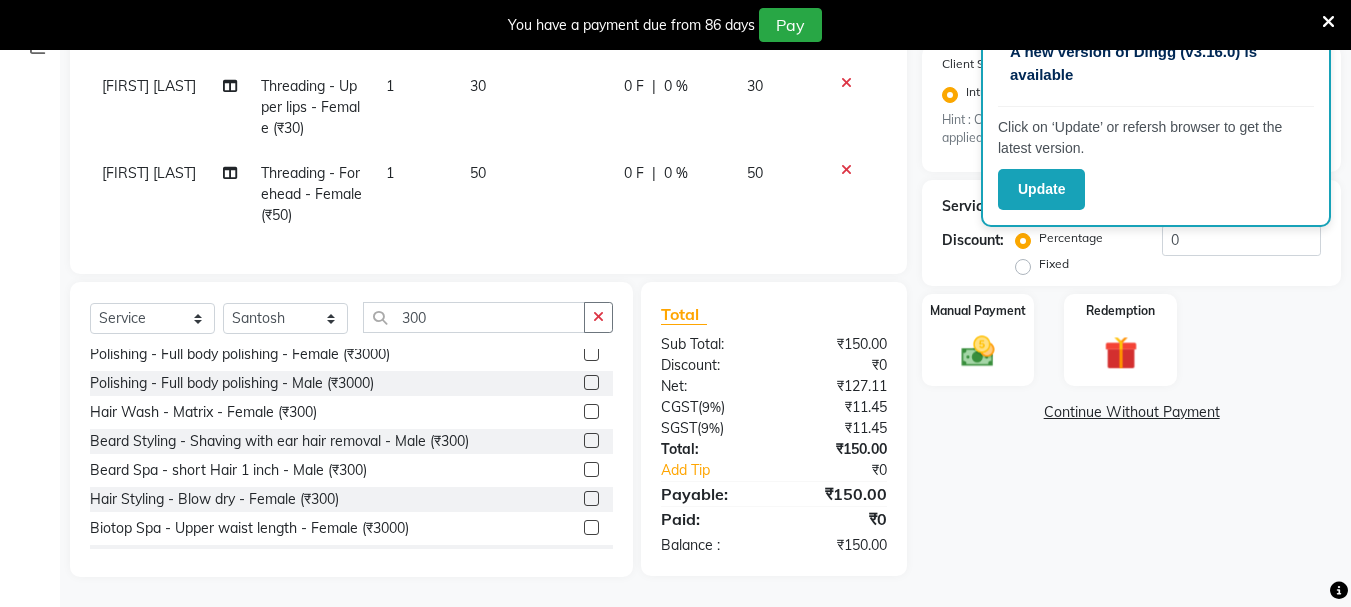 click 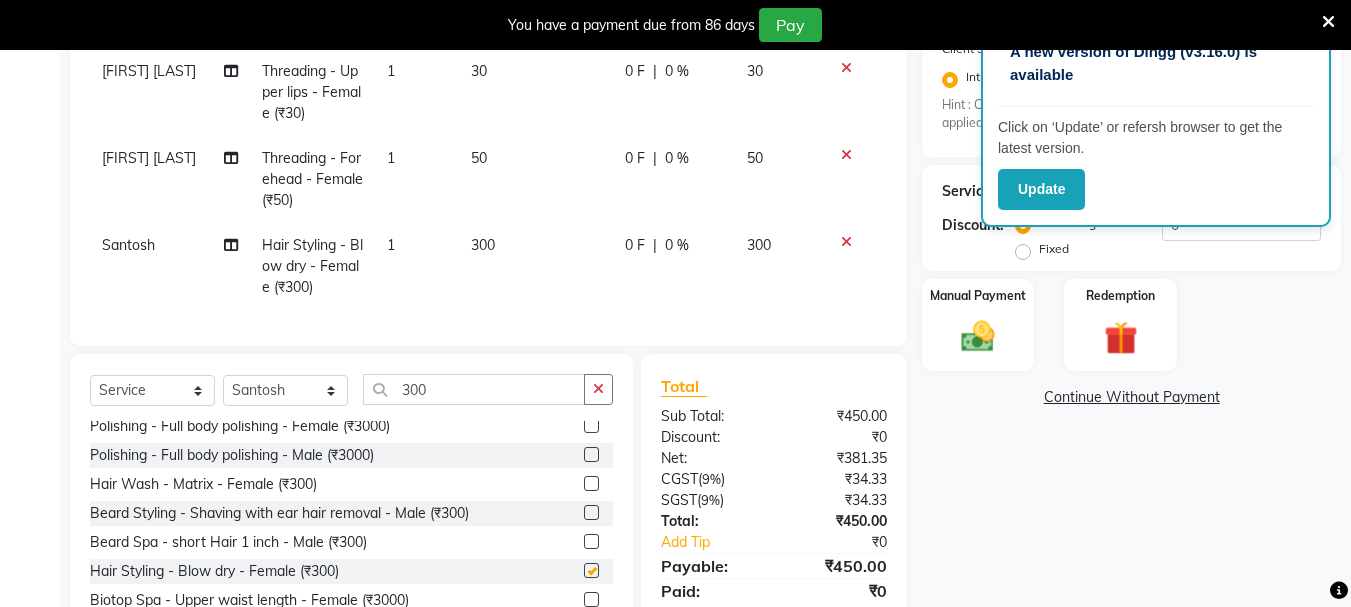 checkbox on "false" 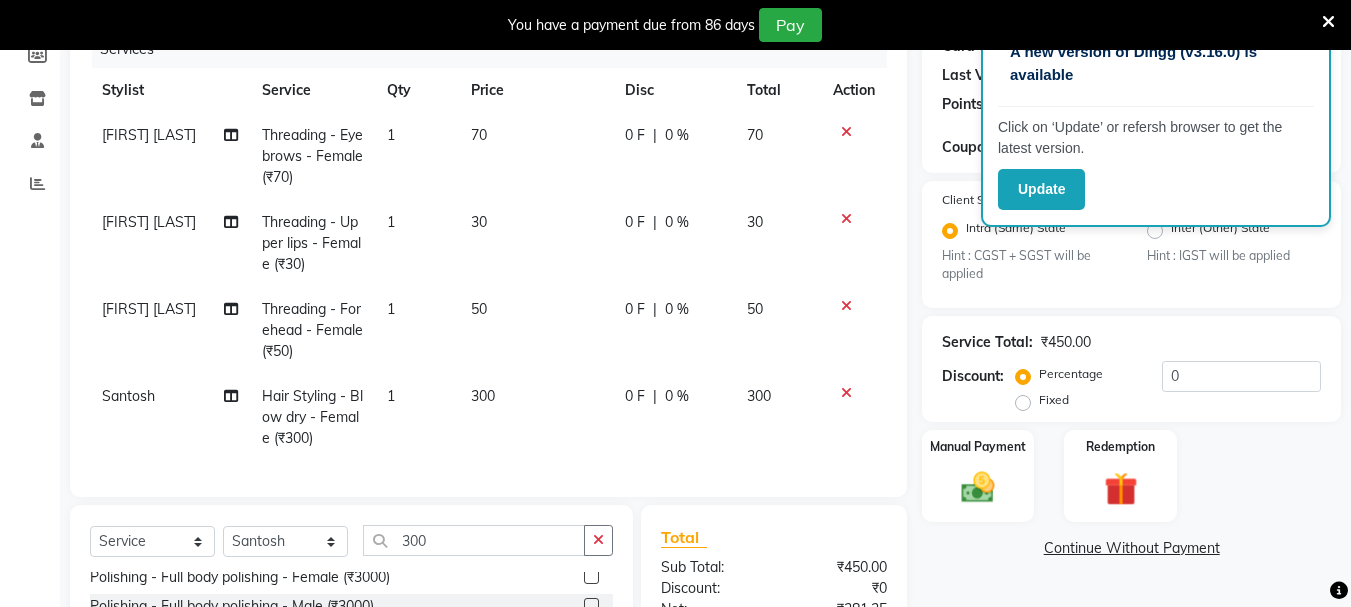 scroll, scrollTop: 318, scrollLeft: 0, axis: vertical 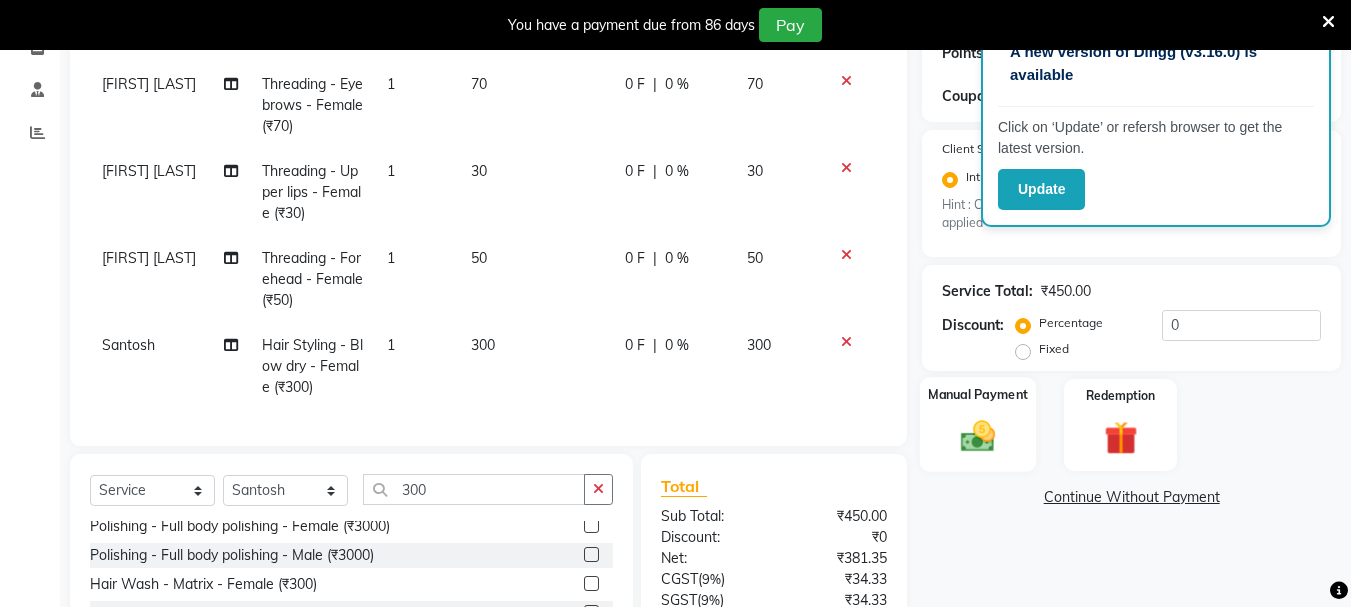 click on "Manual Payment" 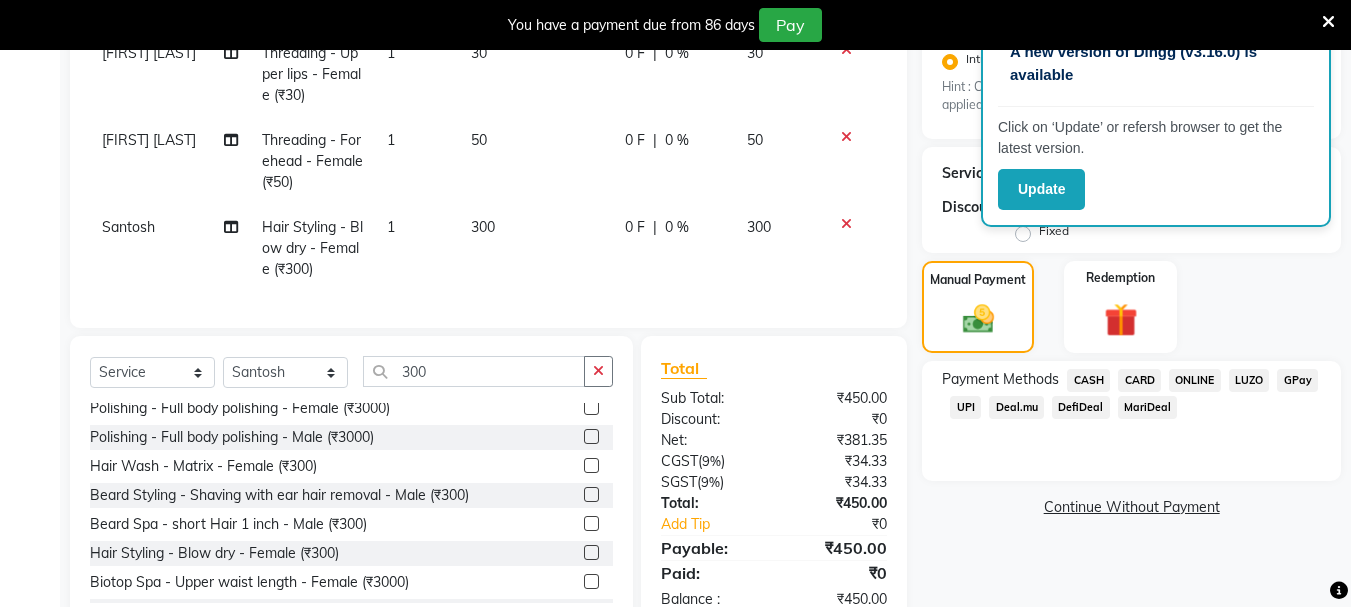 scroll, scrollTop: 505, scrollLeft: 0, axis: vertical 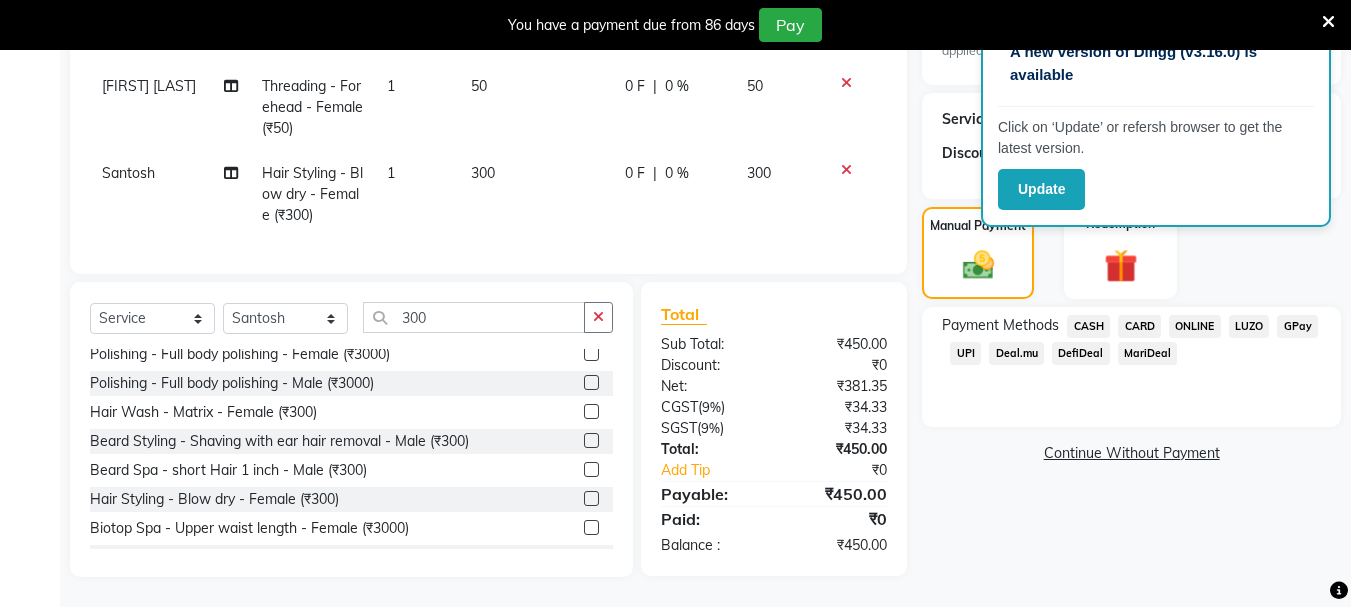 click on "CASH" 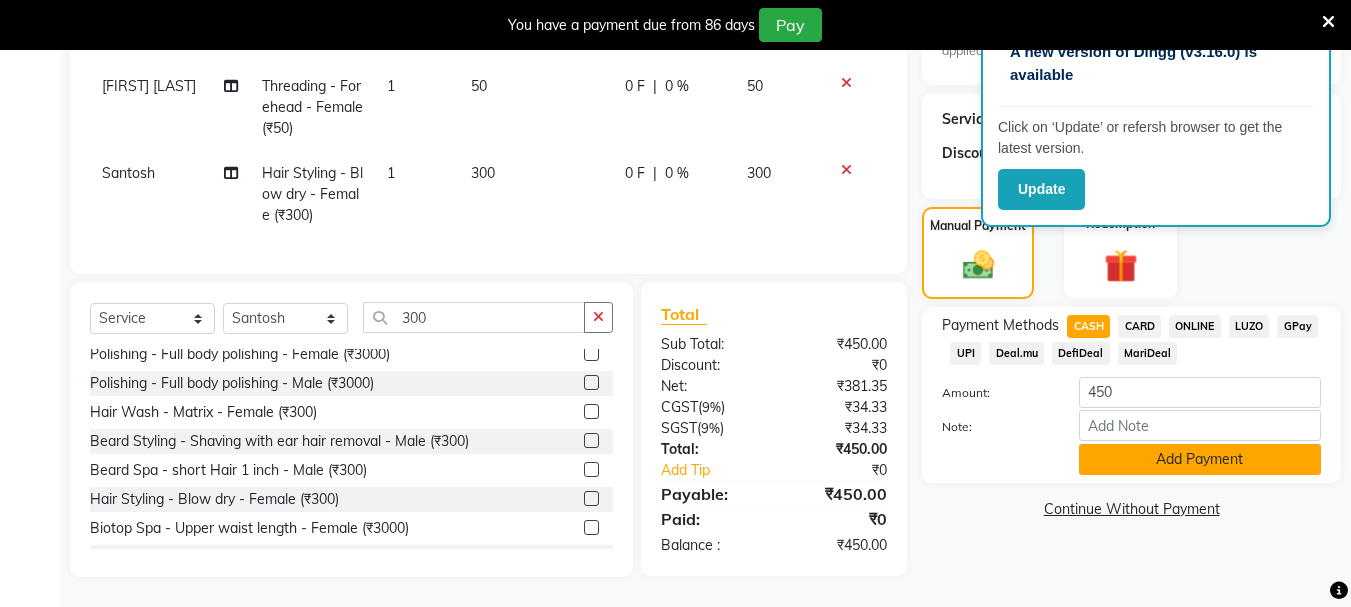 click on "Add Payment" 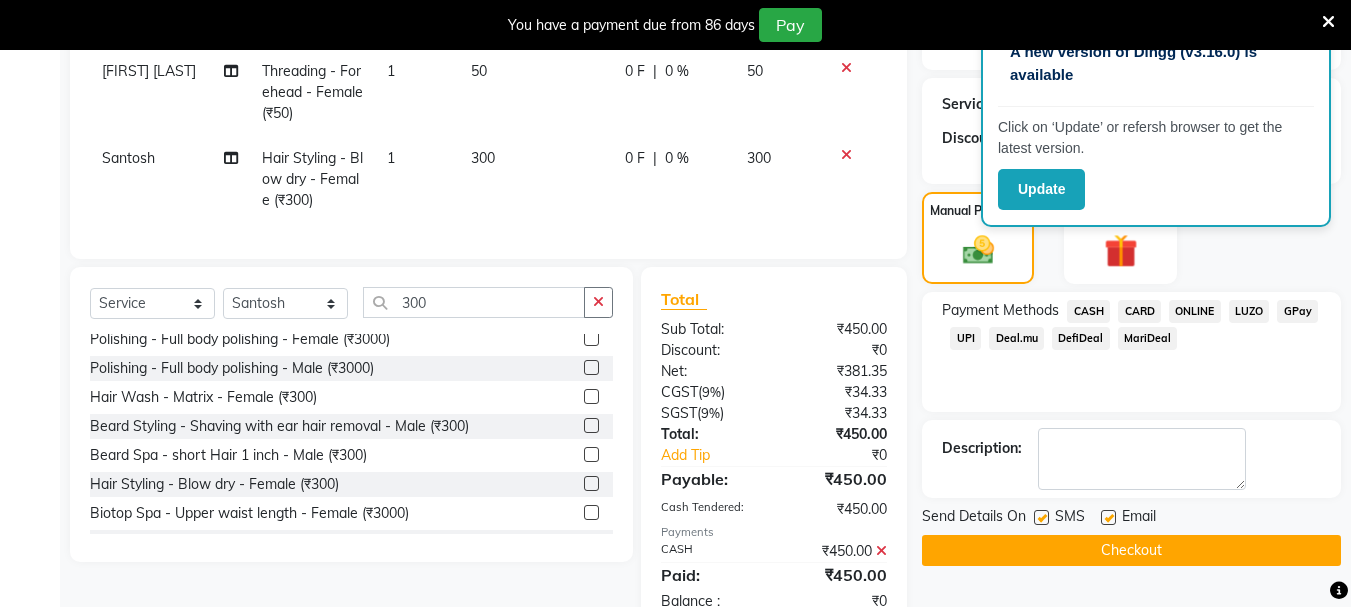 scroll, scrollTop: 575, scrollLeft: 0, axis: vertical 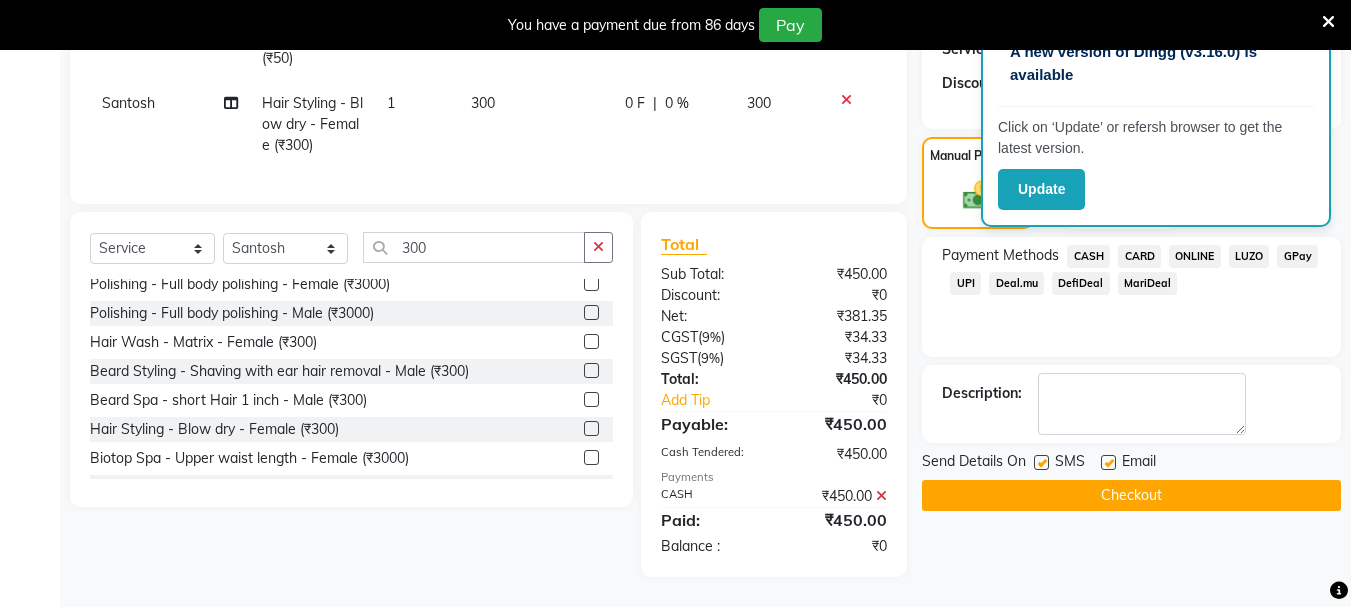 click 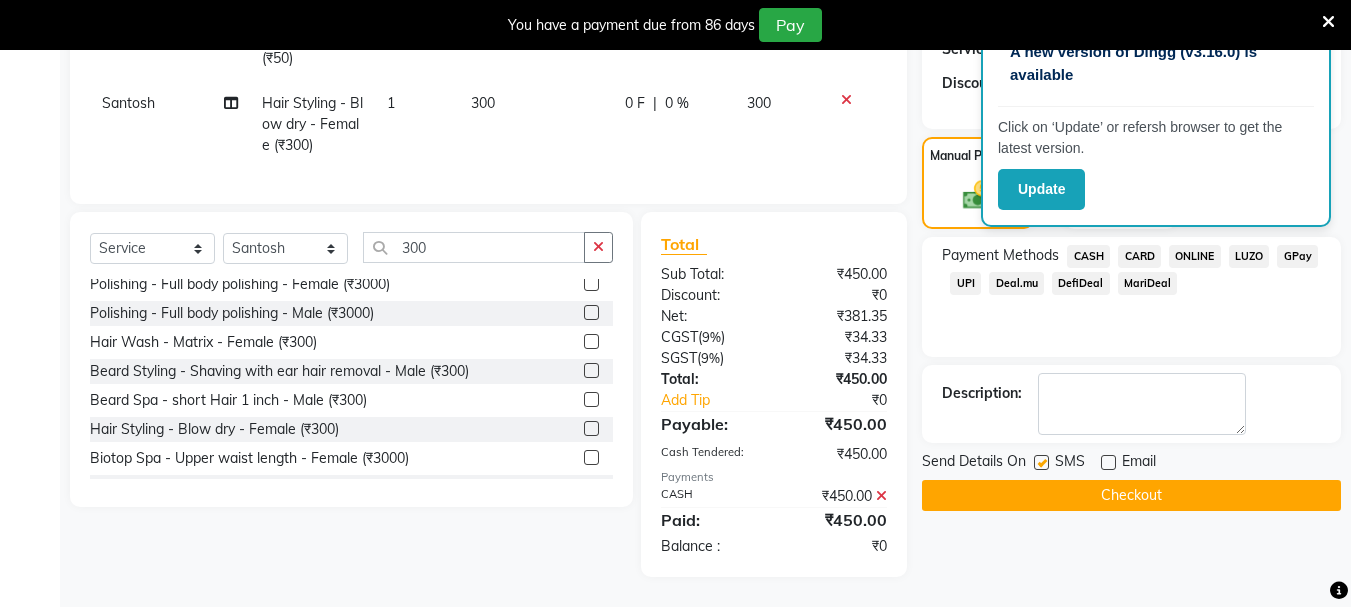 click 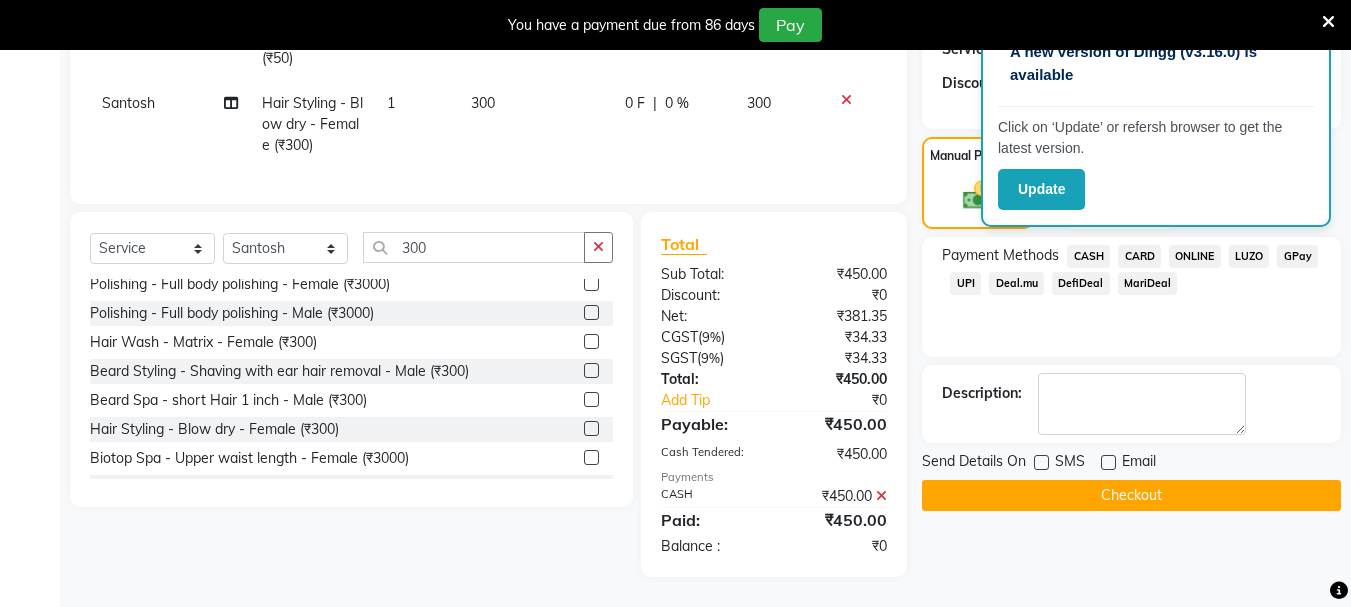 click on "Checkout" 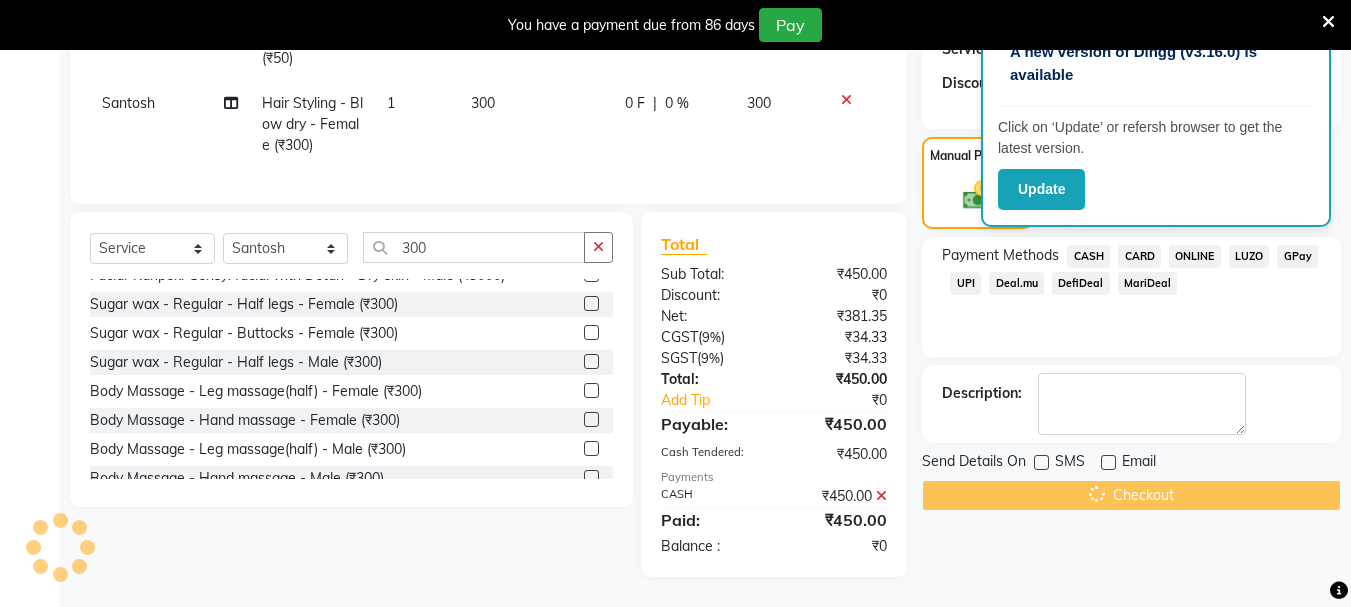 scroll, scrollTop: 2, scrollLeft: 0, axis: vertical 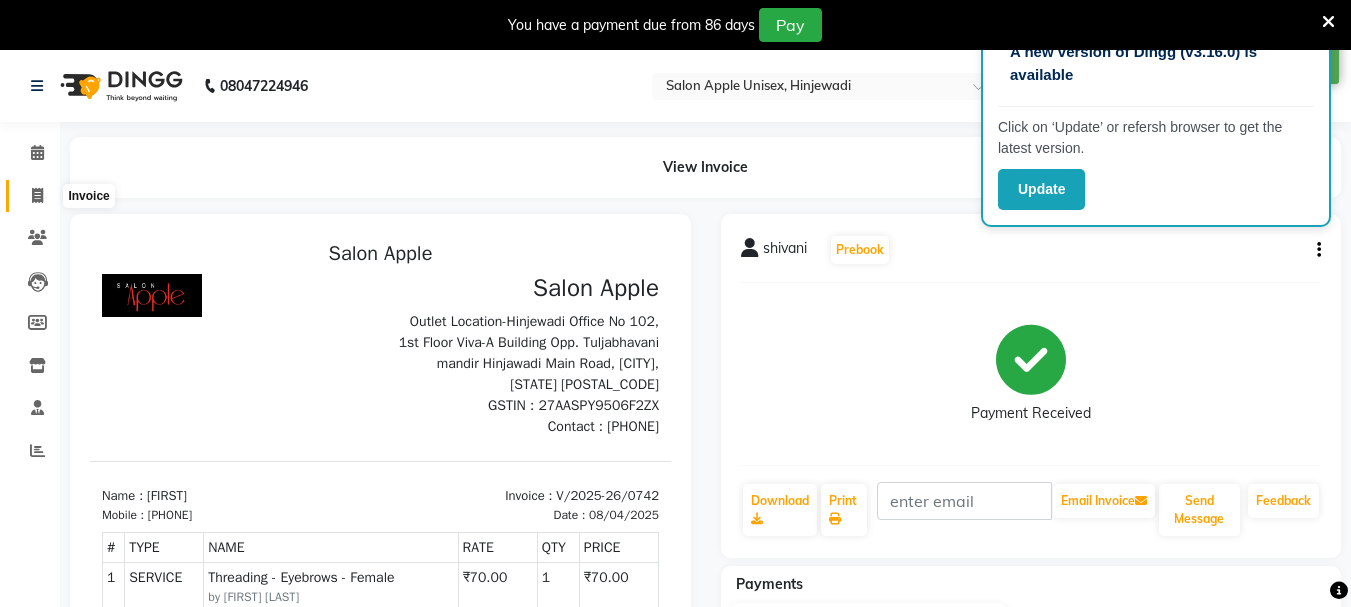 click 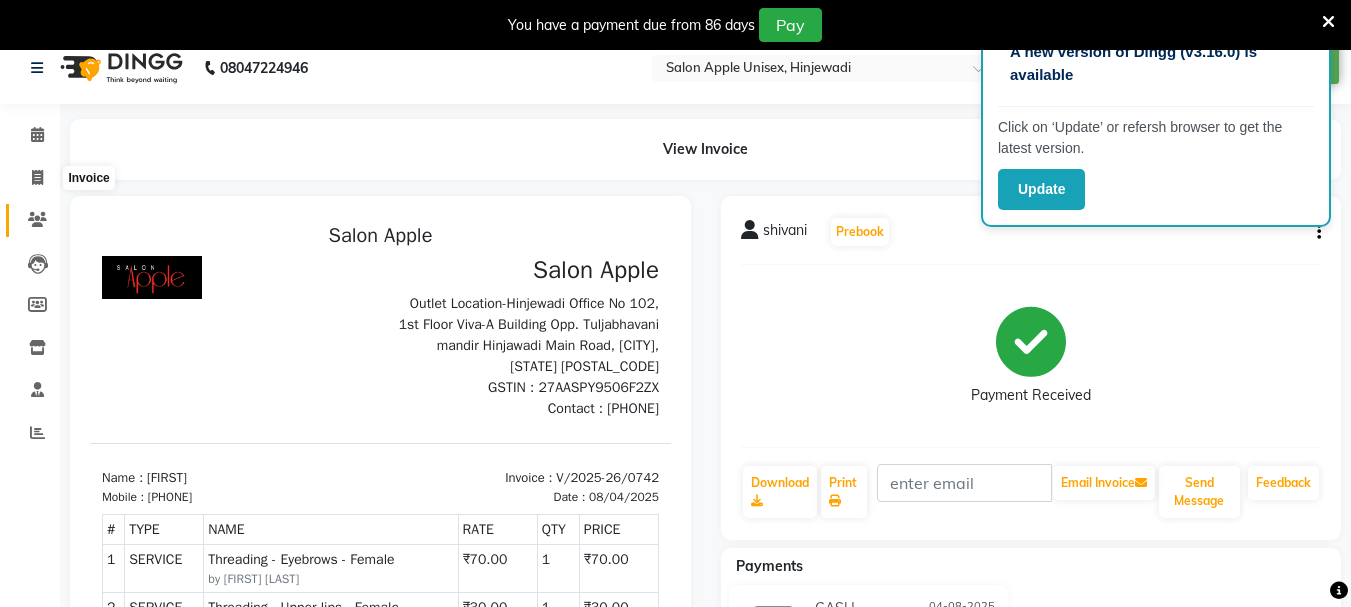 select on "112" 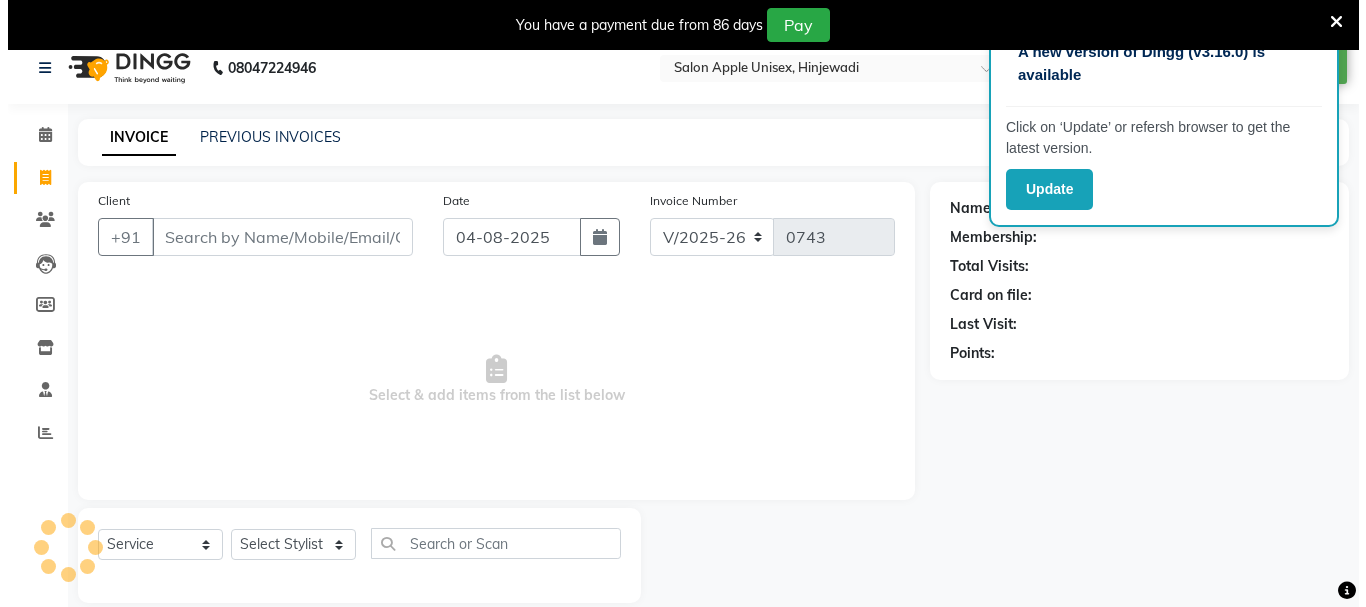 scroll, scrollTop: 50, scrollLeft: 0, axis: vertical 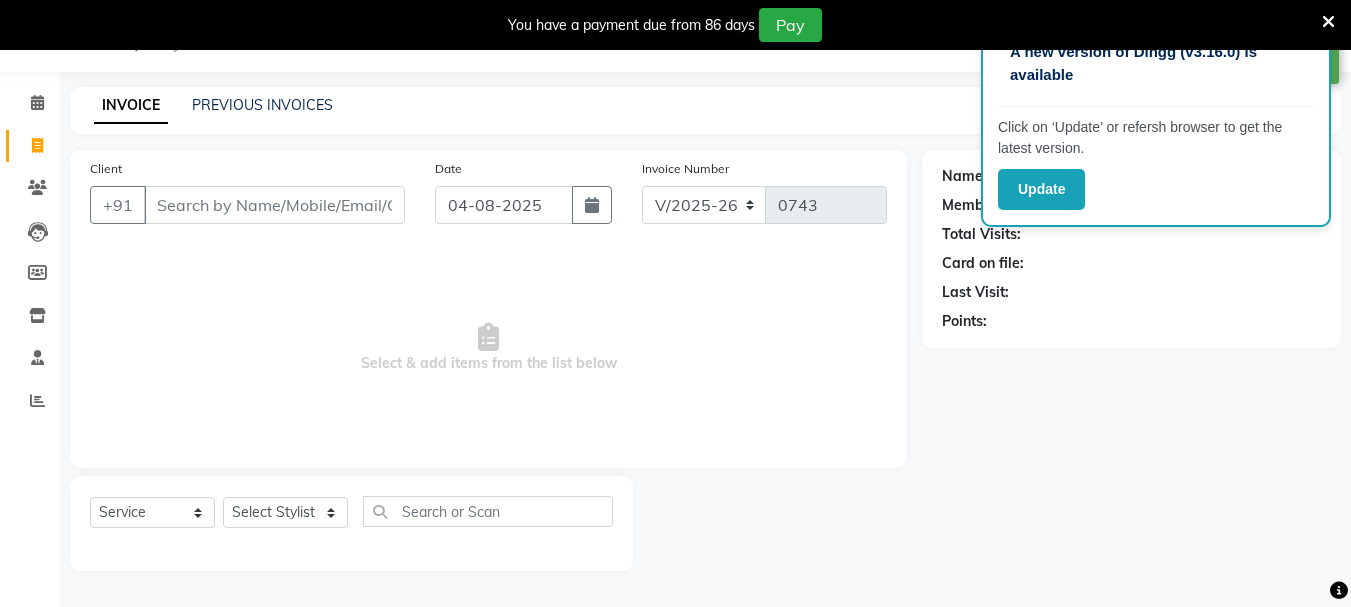 click on "Client" at bounding box center [274, 205] 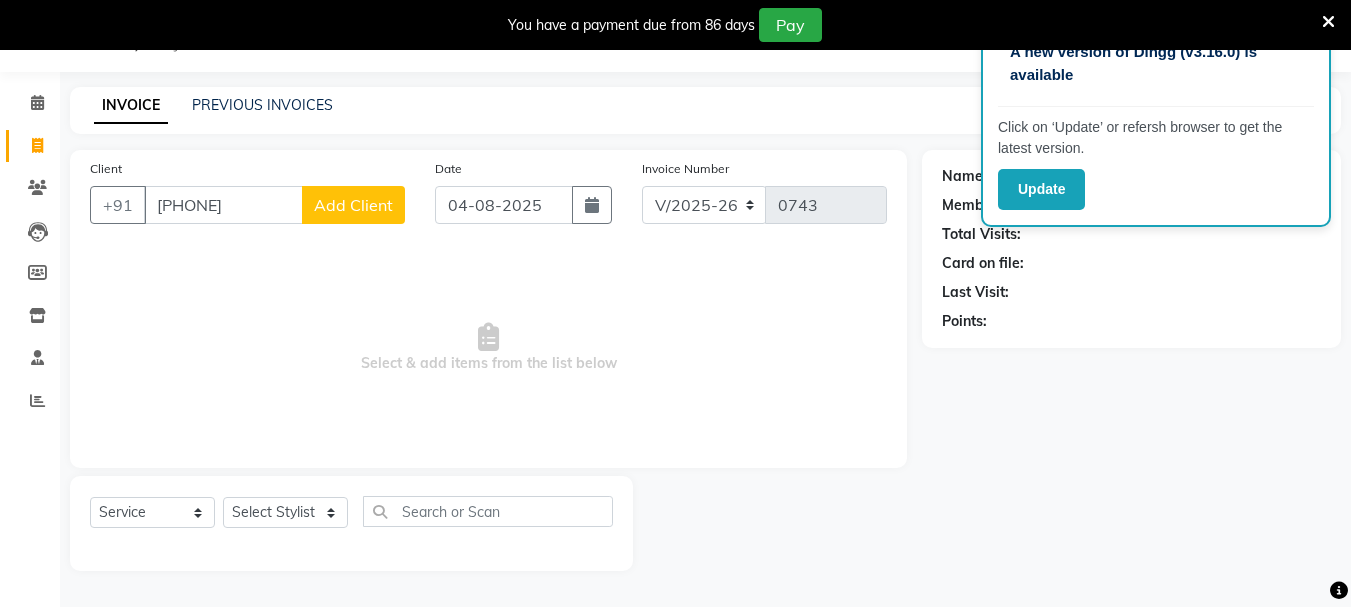 type on "9850313694" 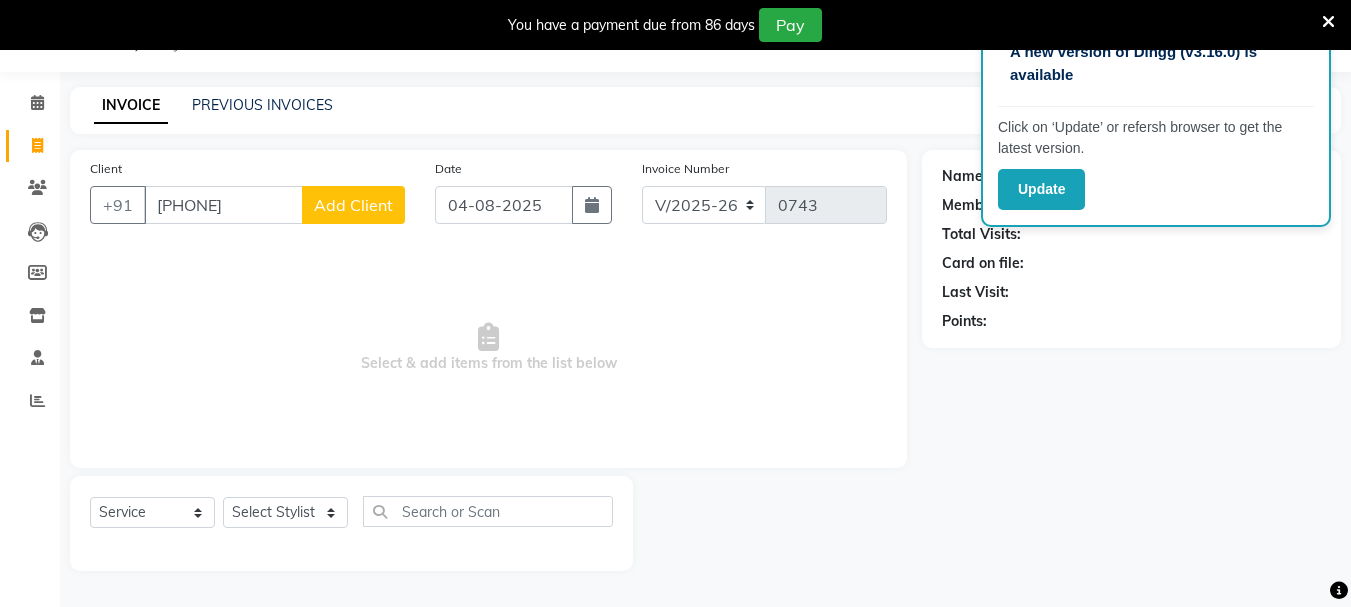 click on "Add Client" 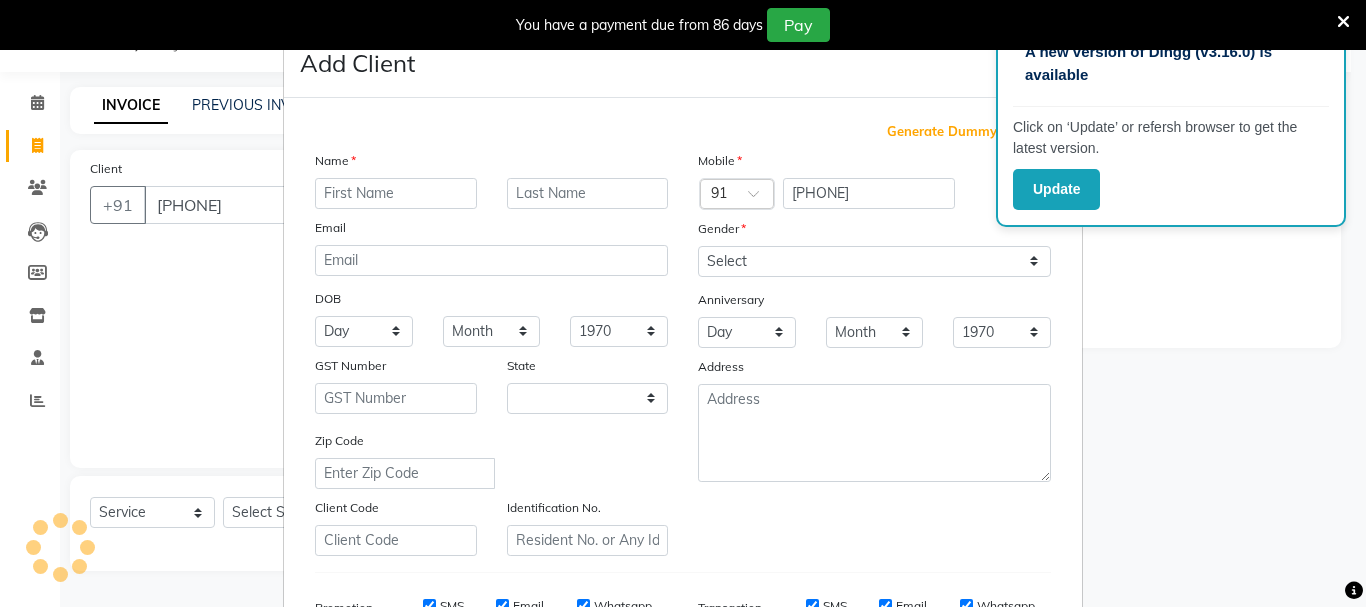 select on "22" 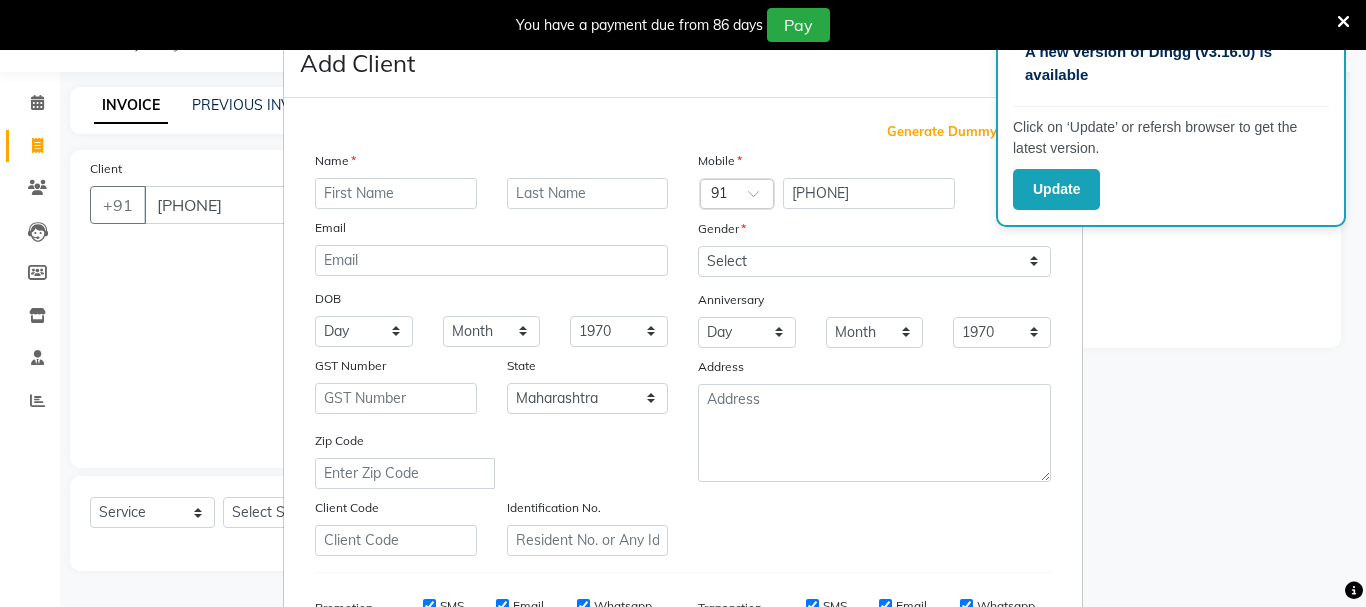 click at bounding box center (396, 193) 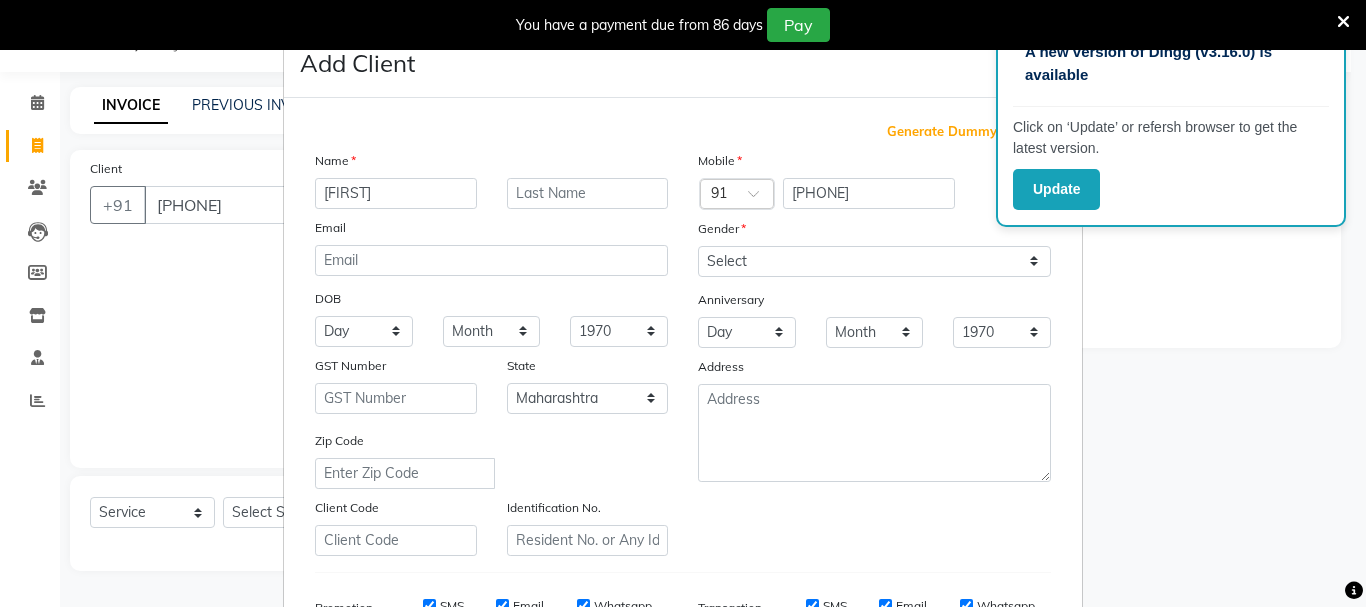 type on "Divyanga" 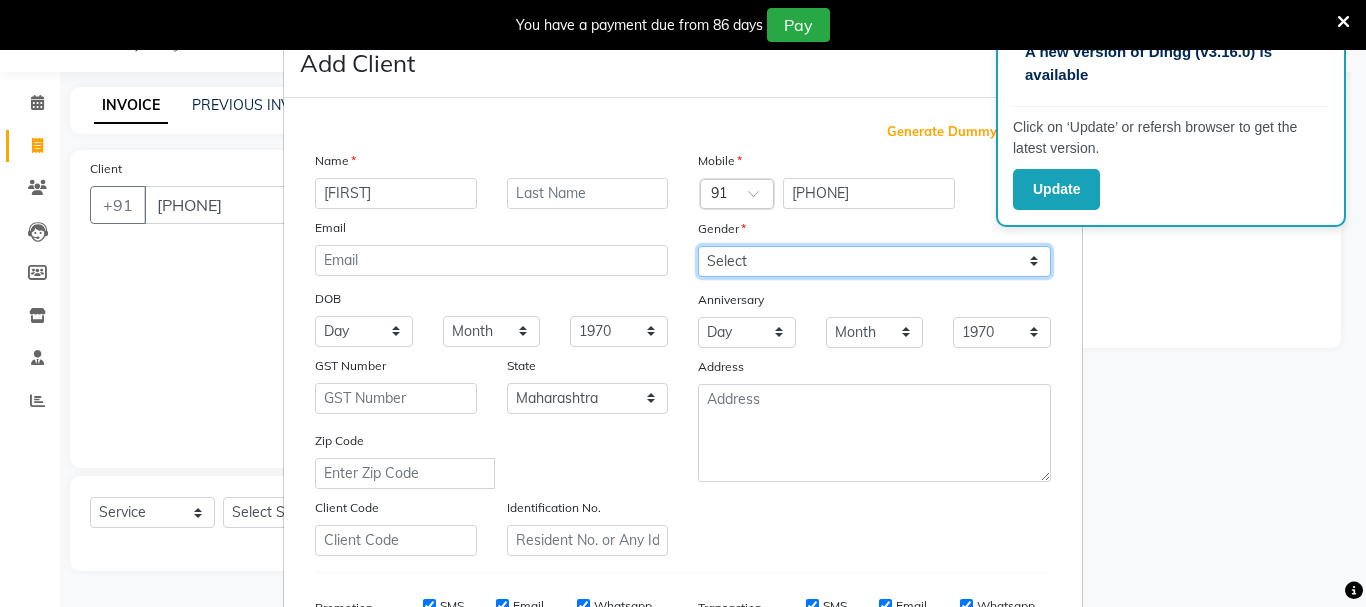 click on "Select Male Female Other Prefer Not To Say" at bounding box center (874, 261) 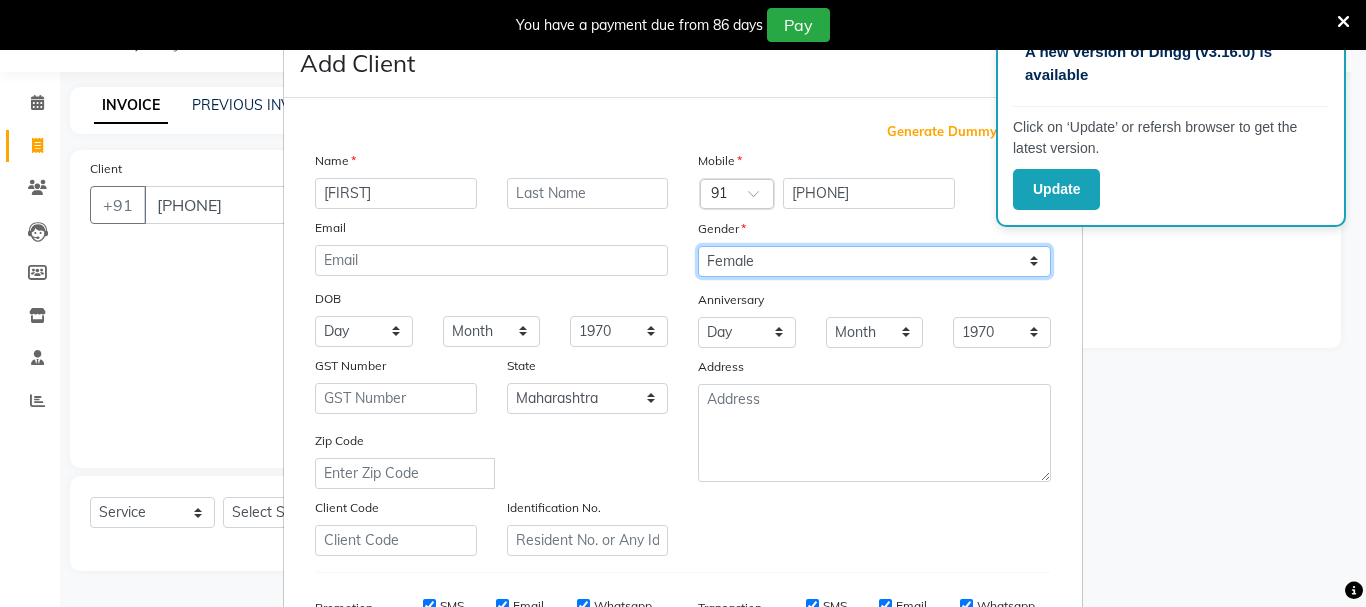 click on "Select Male Female Other Prefer Not To Say" at bounding box center (874, 261) 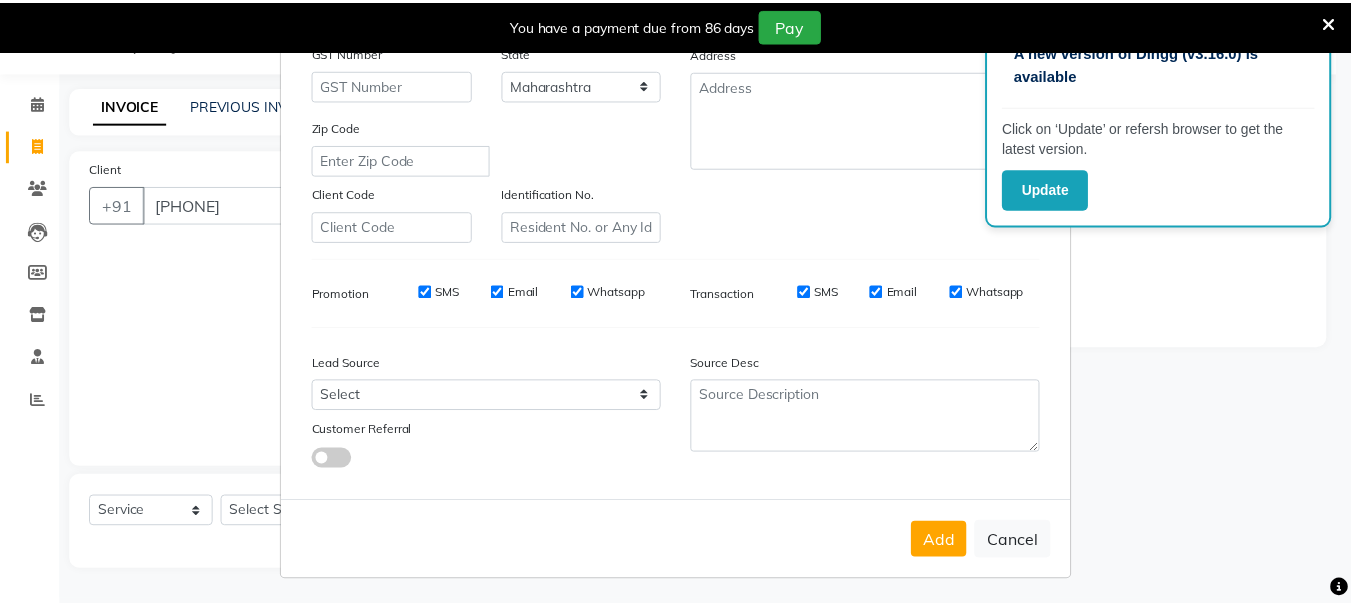 scroll, scrollTop: 316, scrollLeft: 0, axis: vertical 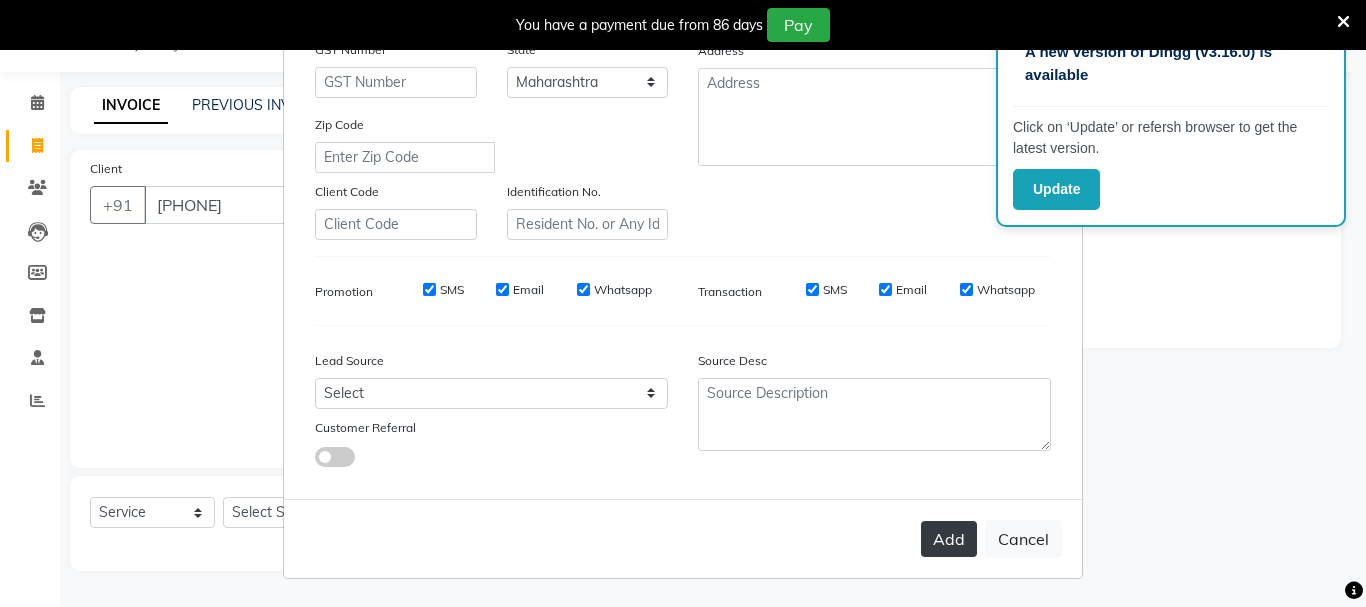 click on "Add" at bounding box center [949, 539] 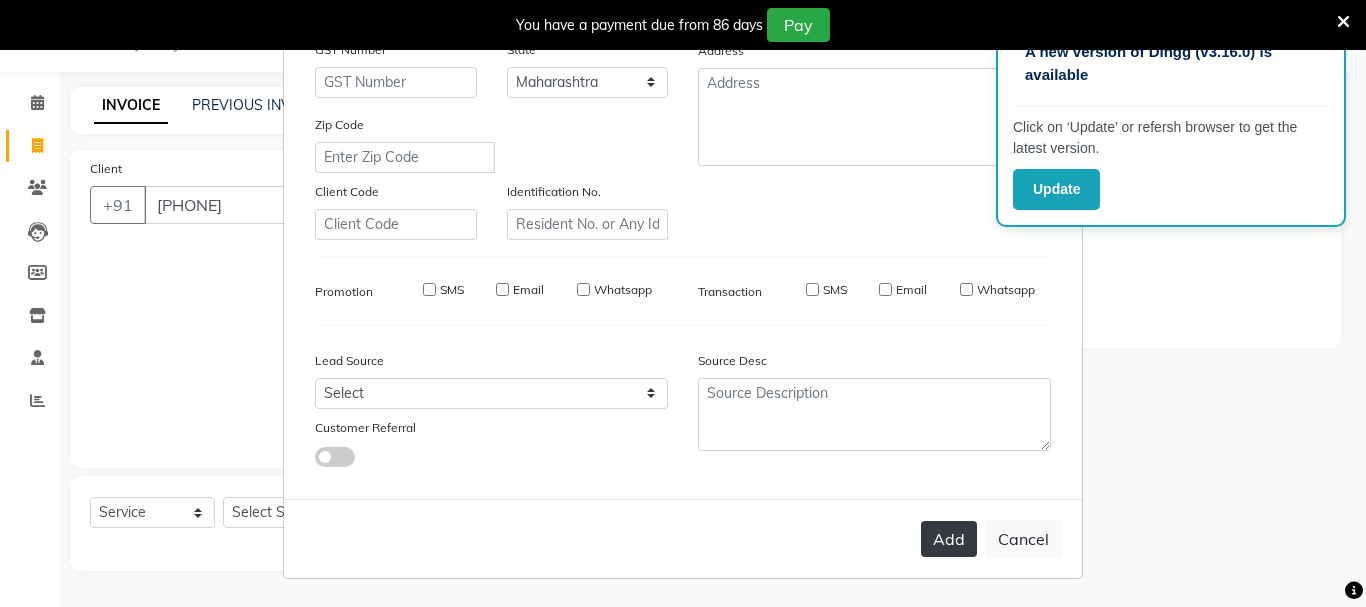 type 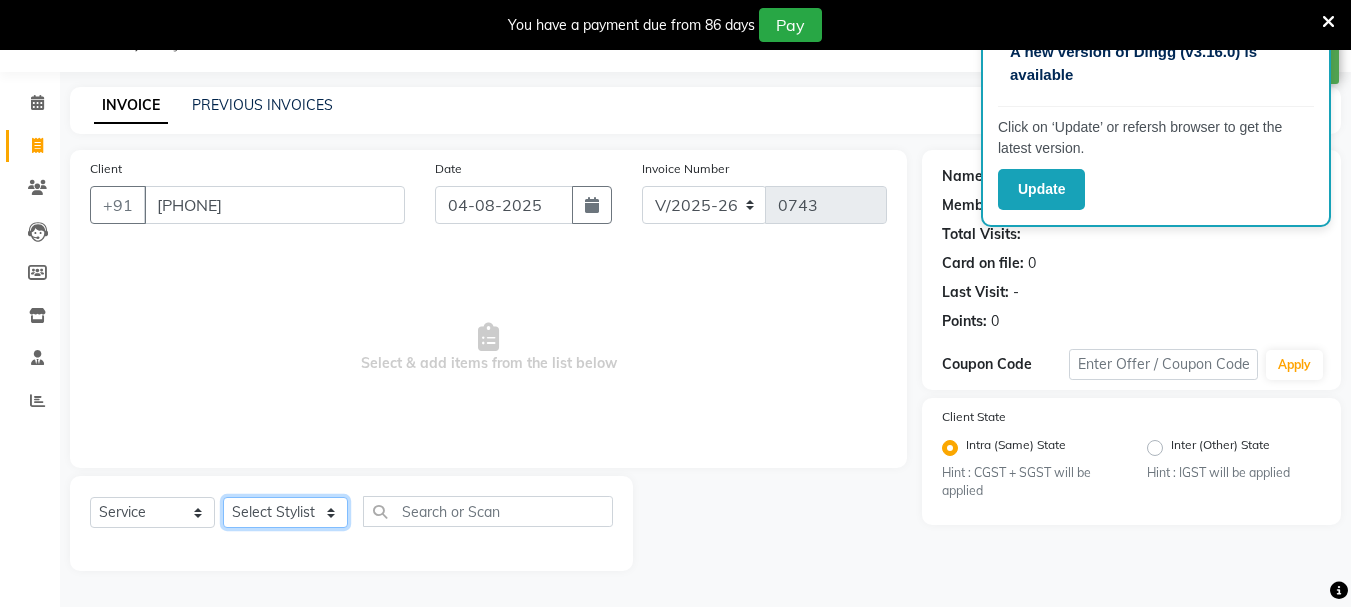 click on "Select Stylist Dilip(Owner) Manager Manisha (Owner) Nandini pachpande Sanjana Suyog Pansare  Santosh Tejashri Pradip Kamble" 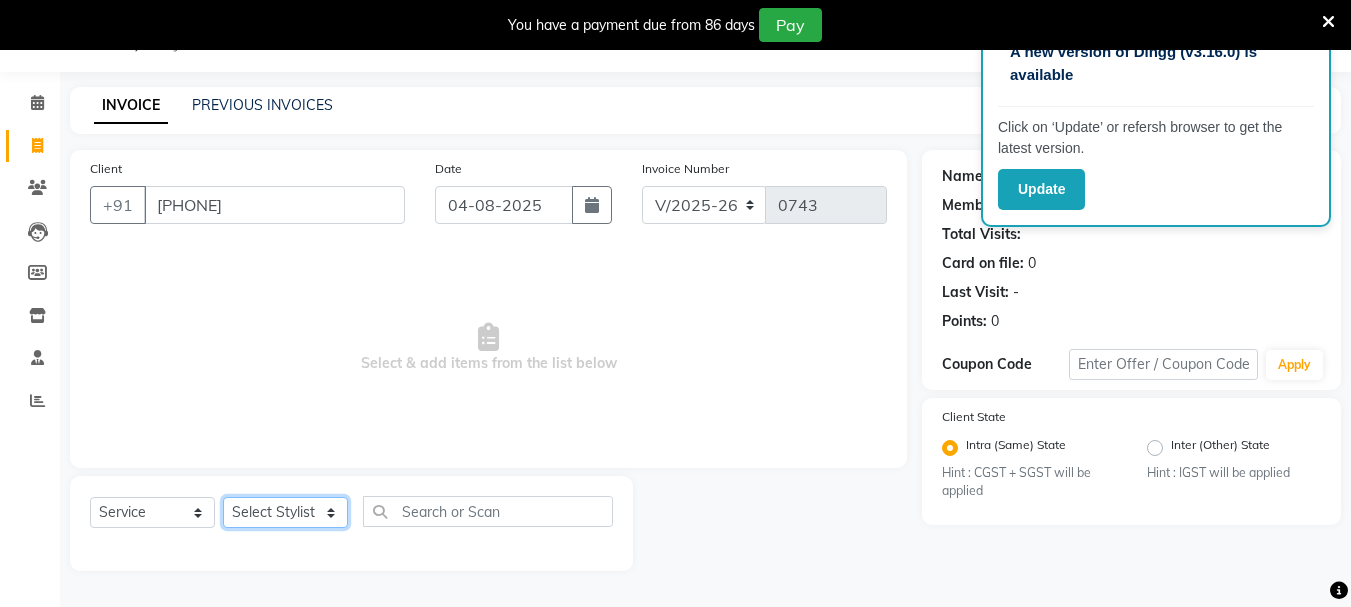 select on "6073" 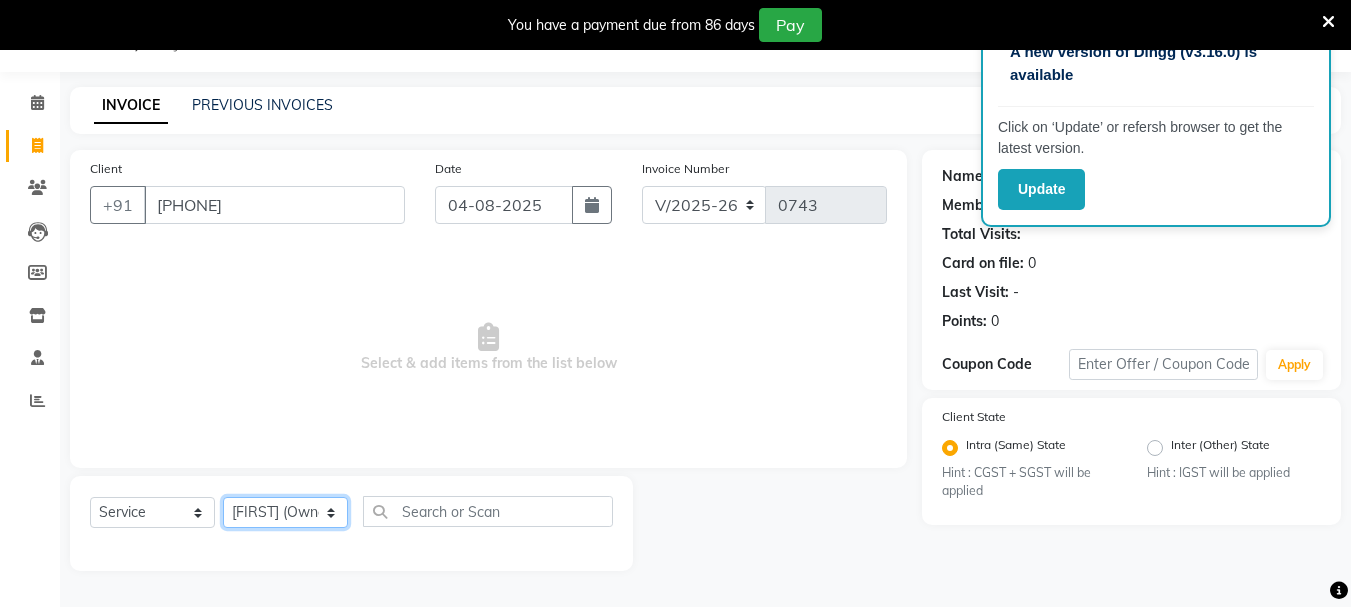 click on "Select Stylist Dilip(Owner) Manager Manisha (Owner) Nandini pachpande Sanjana Suyog Pansare  Santosh Tejashri Pradip Kamble" 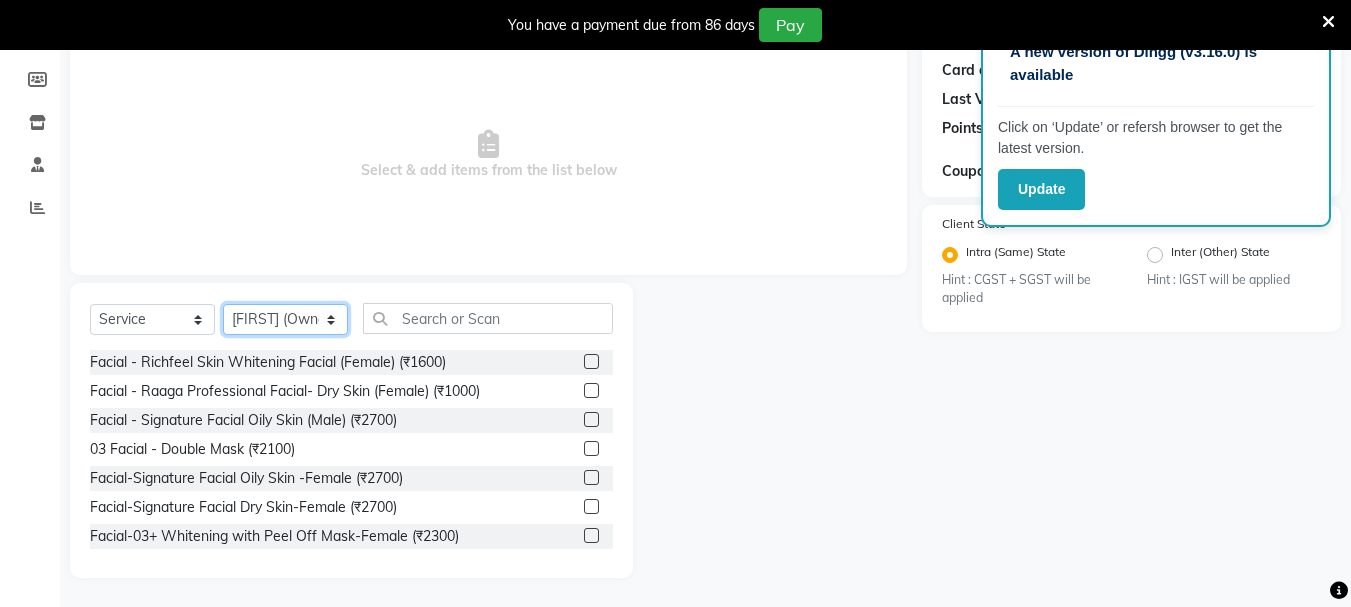 scroll, scrollTop: 244, scrollLeft: 0, axis: vertical 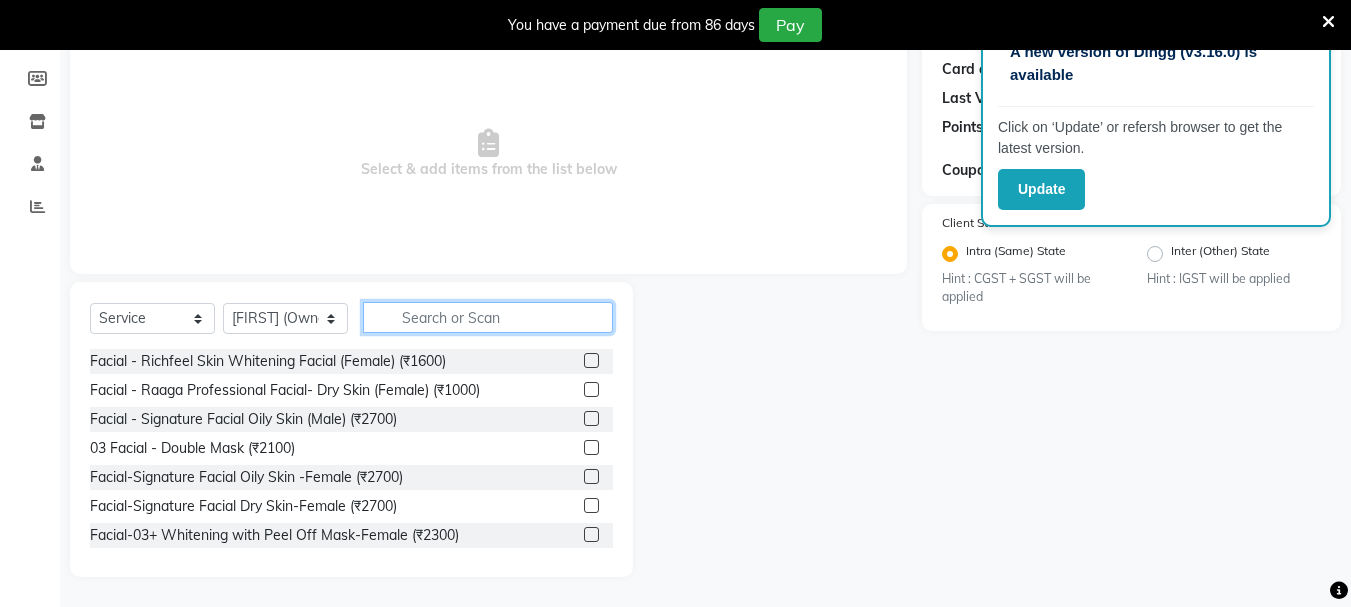 click 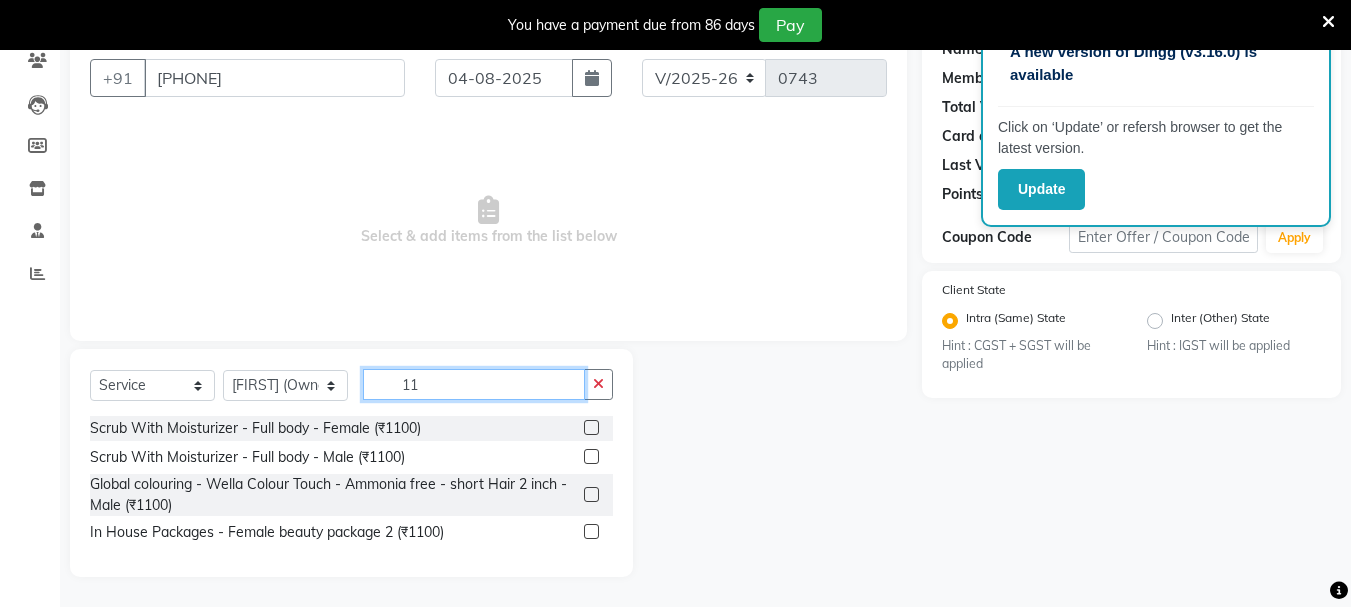 scroll, scrollTop: 177, scrollLeft: 0, axis: vertical 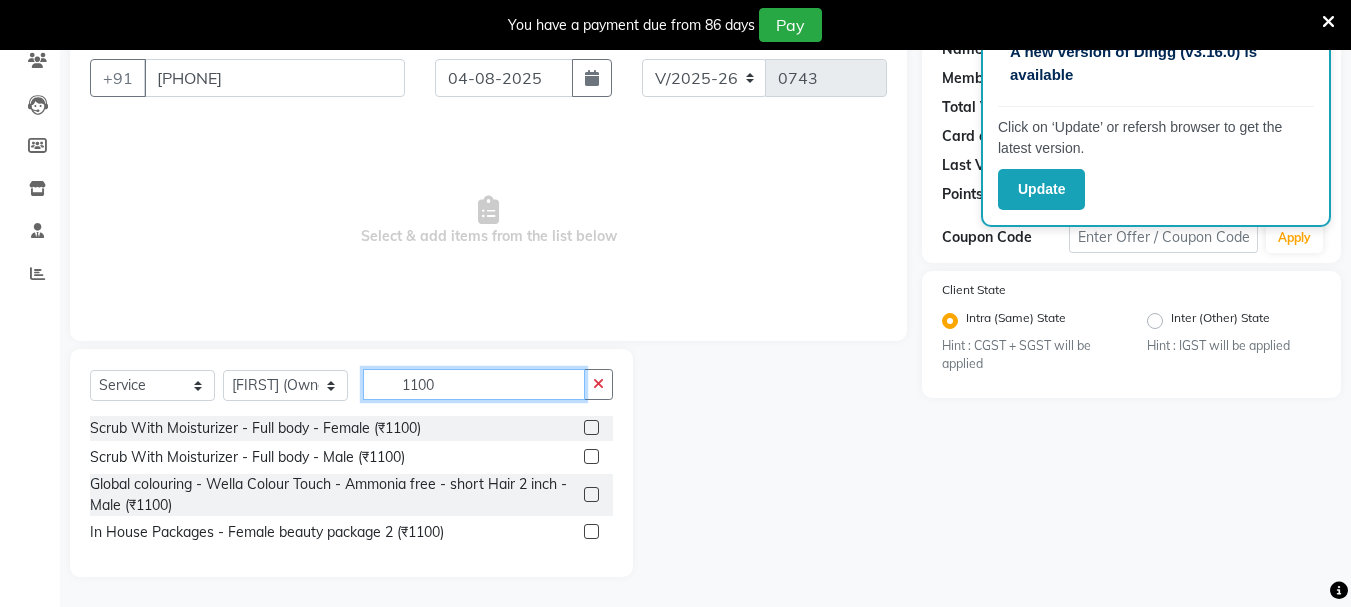 type on "1100" 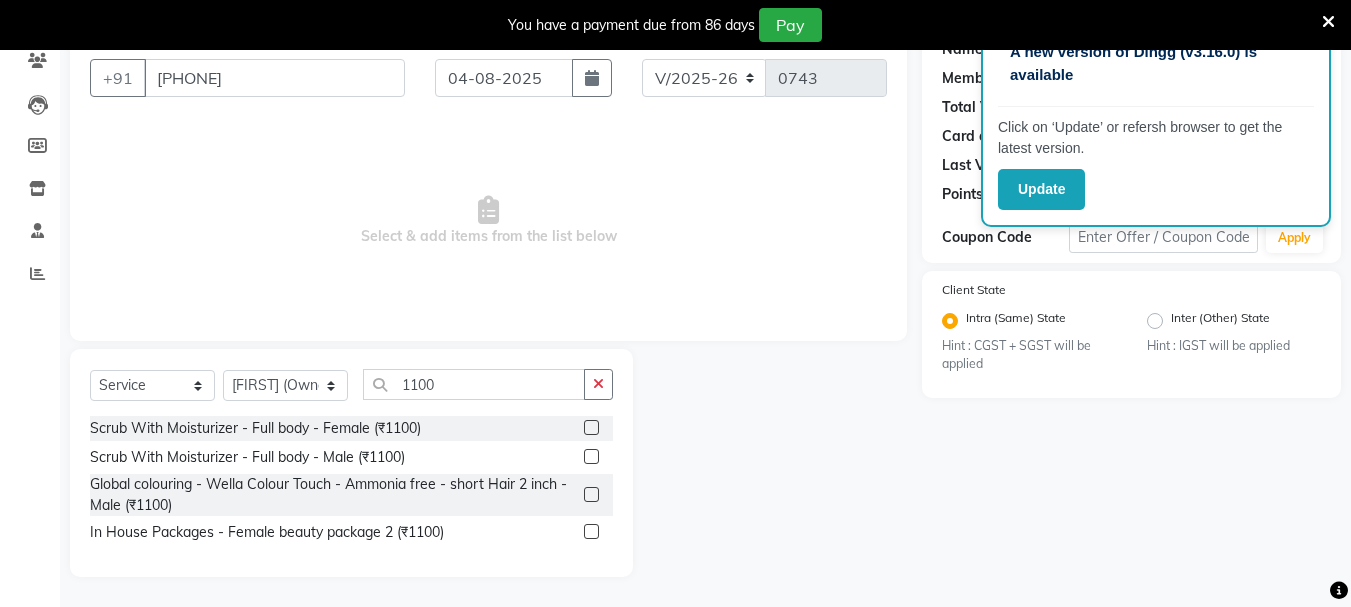 click 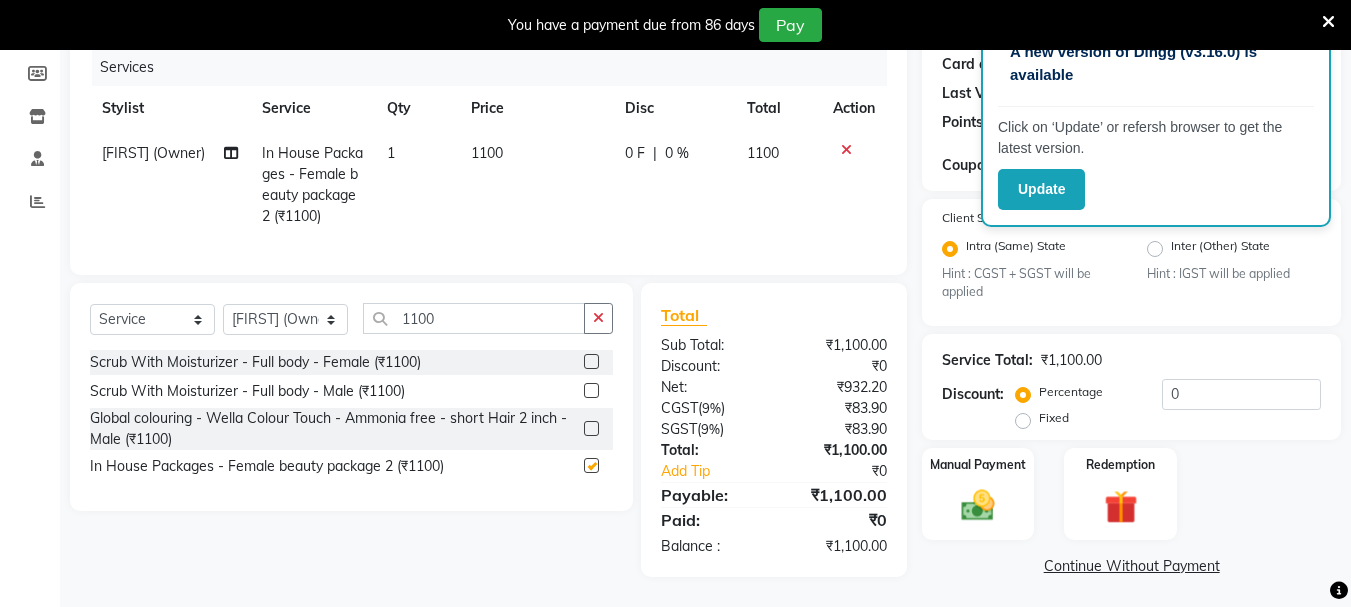 checkbox on "false" 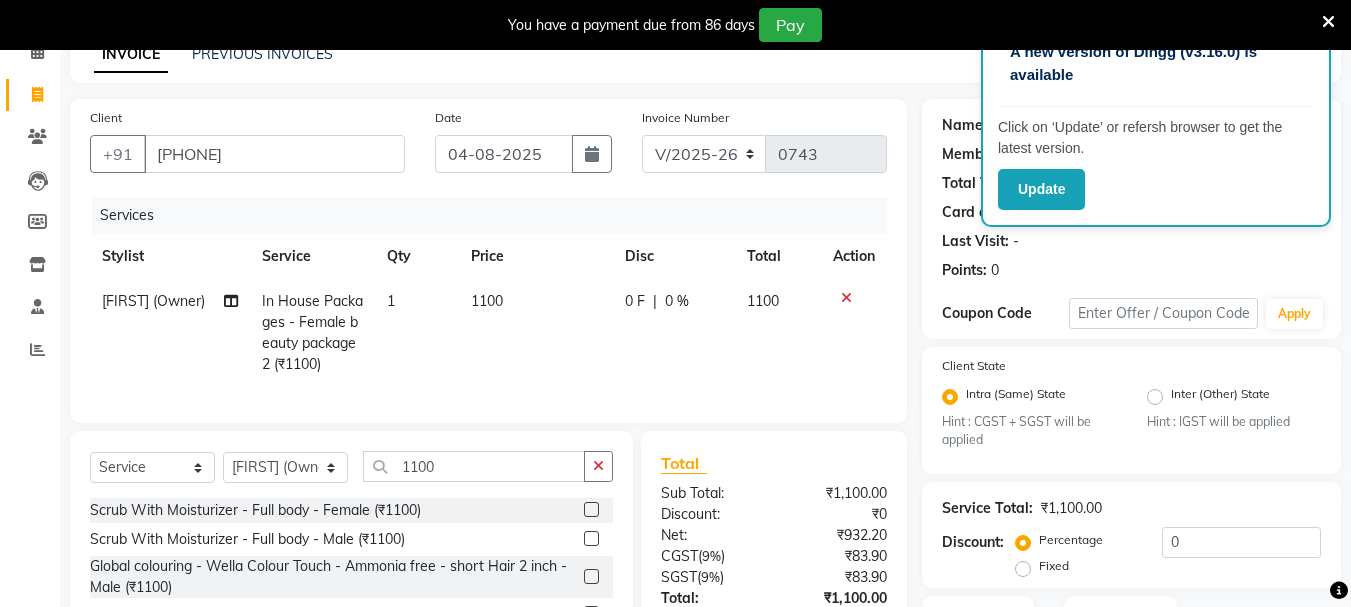 scroll, scrollTop: 264, scrollLeft: 0, axis: vertical 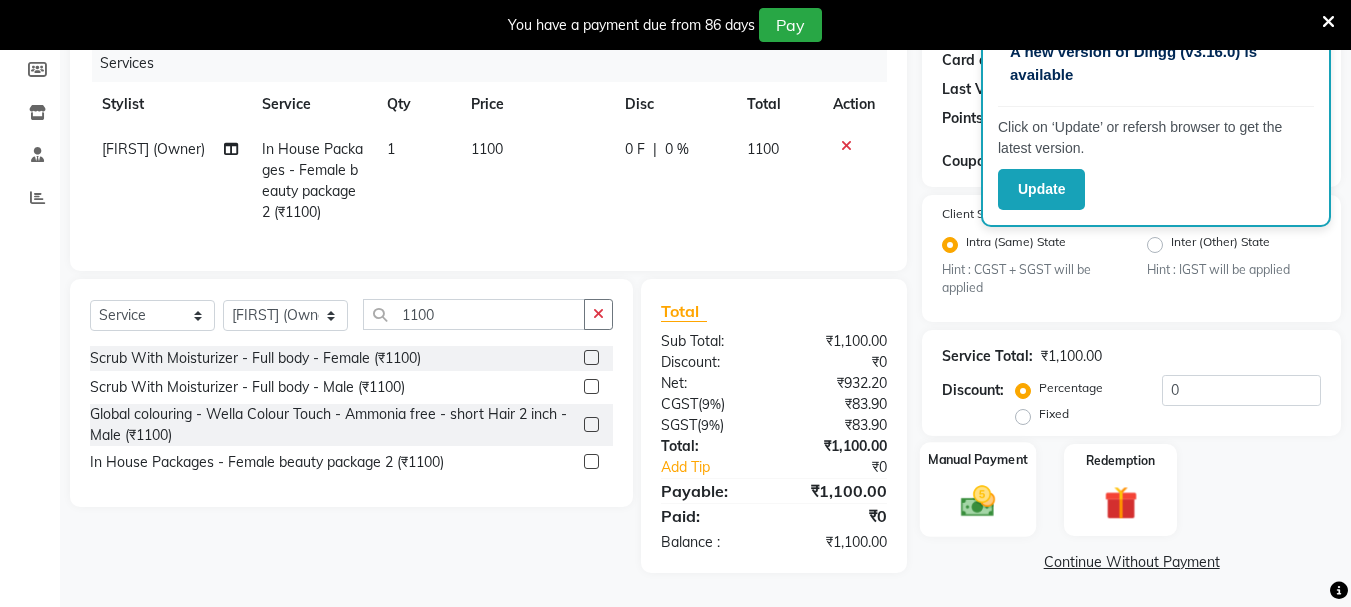 click 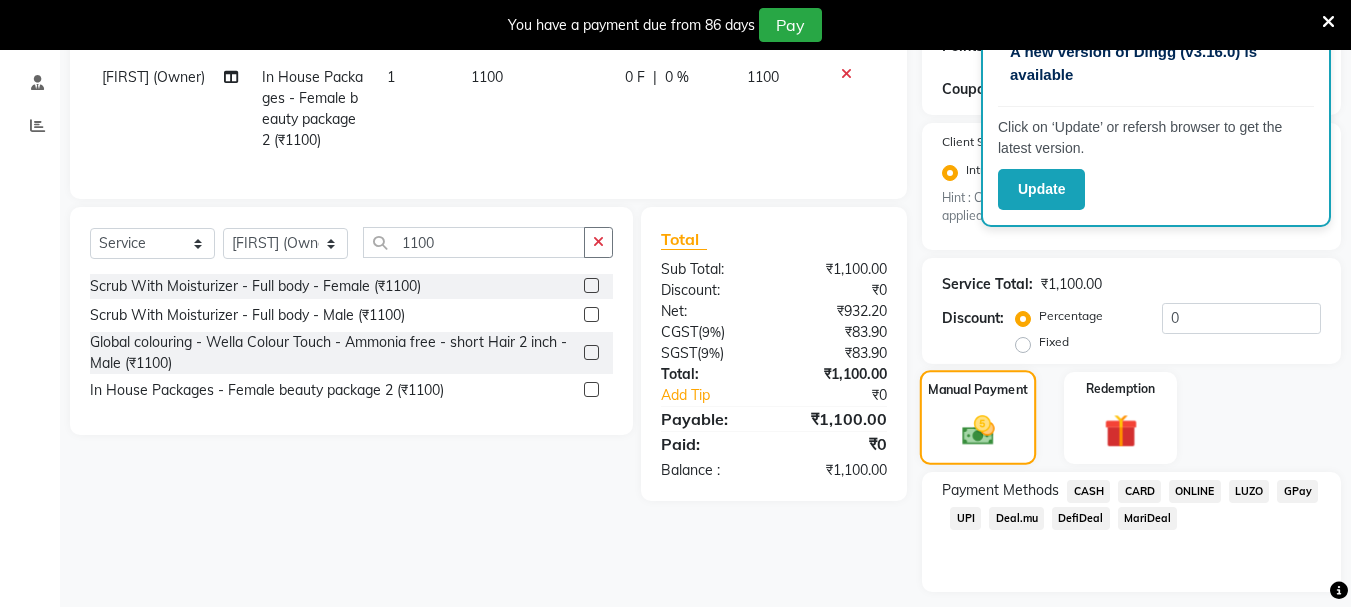scroll, scrollTop: 381, scrollLeft: 0, axis: vertical 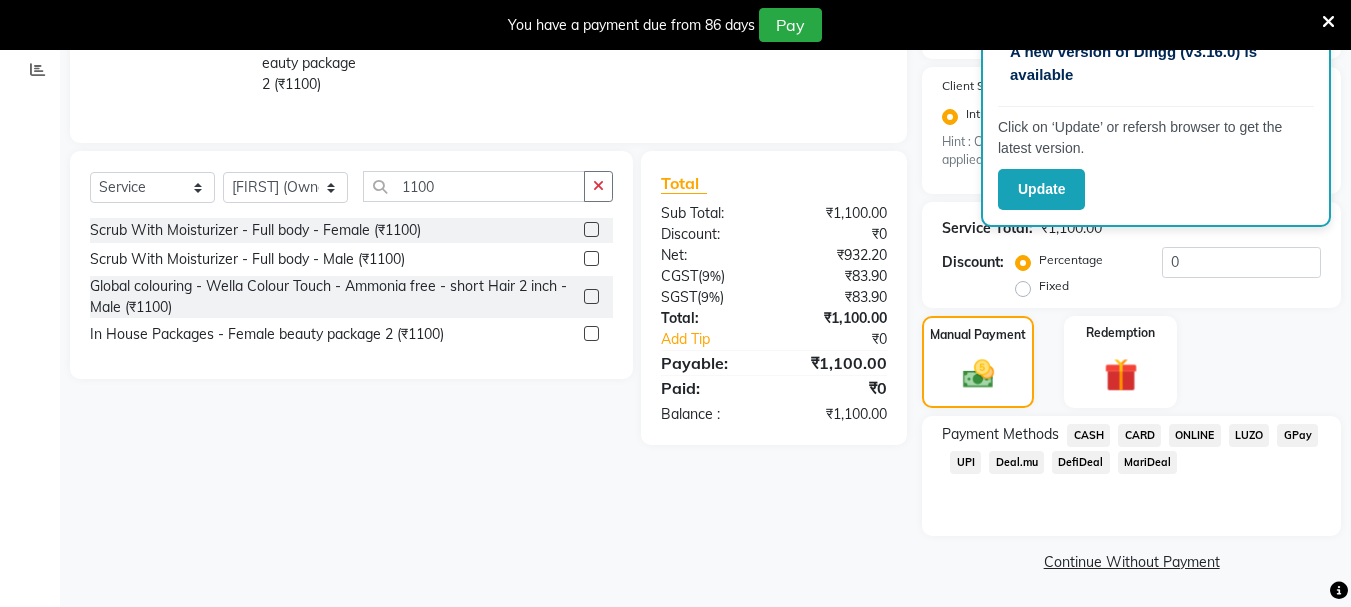 click on "UPI" 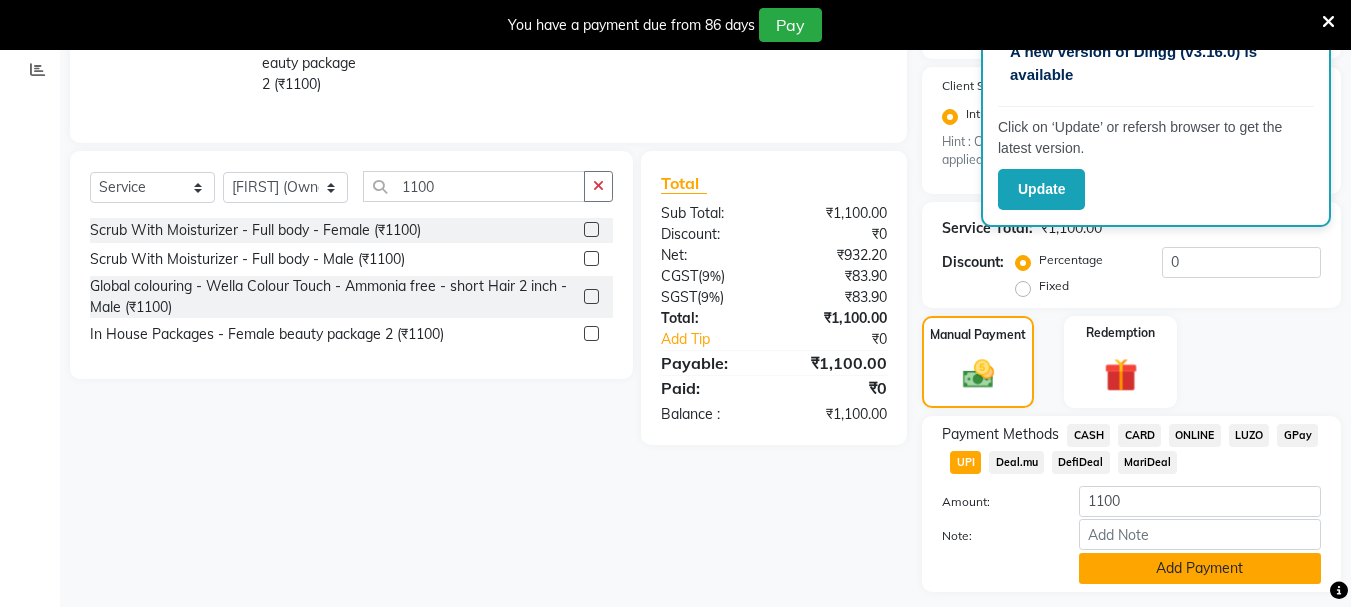 click on "Add Payment" 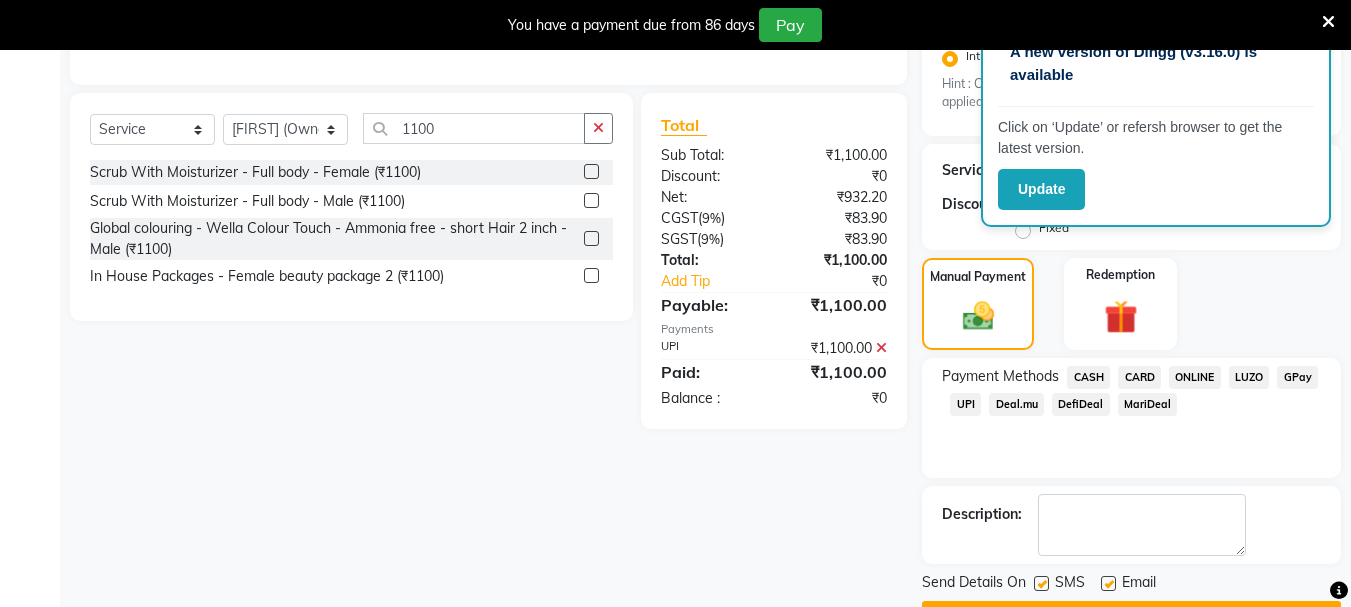 scroll, scrollTop: 494, scrollLeft: 0, axis: vertical 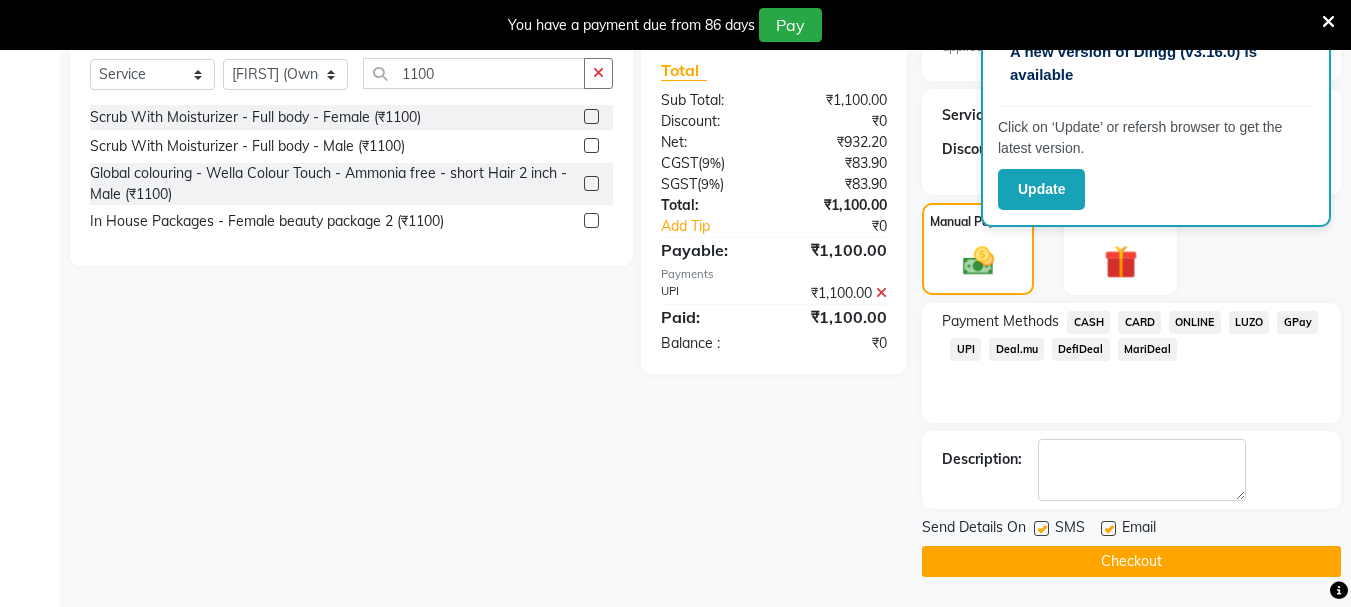 click 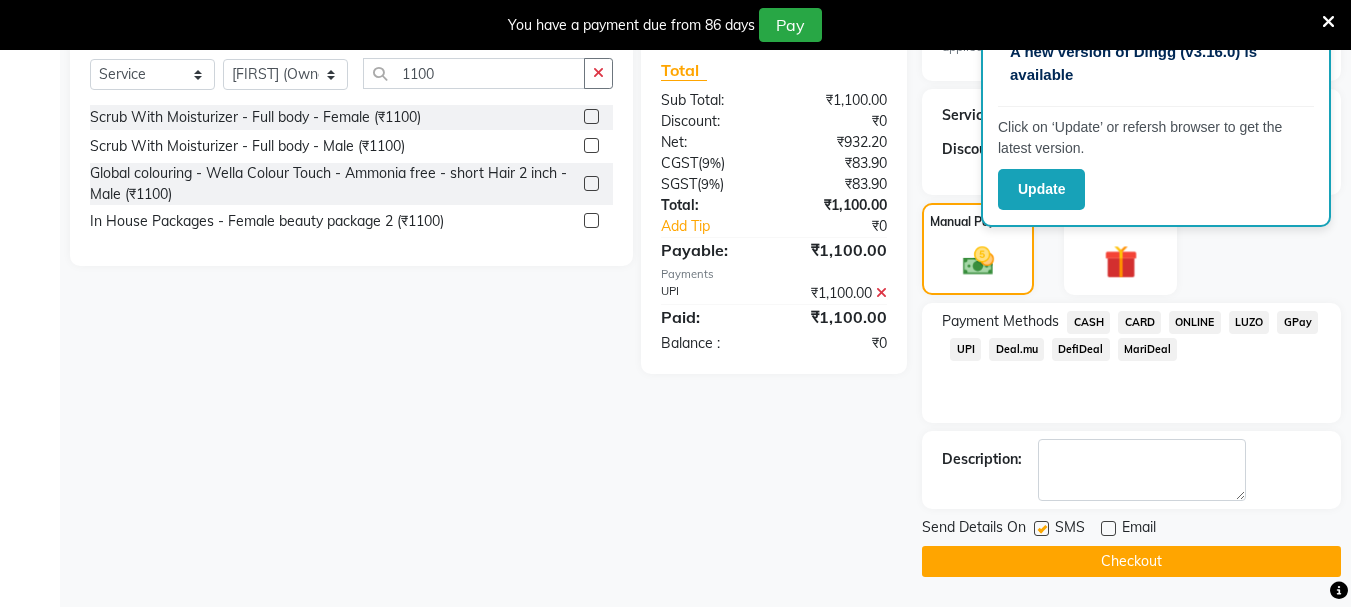 click 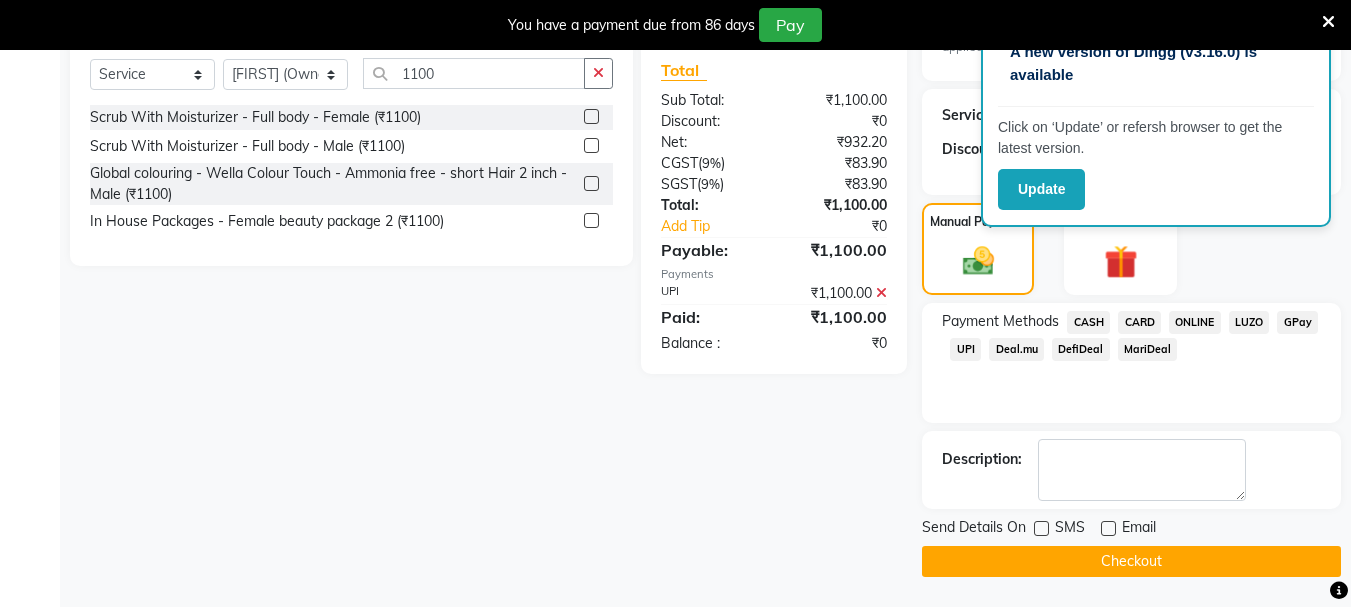 click on "Checkout" 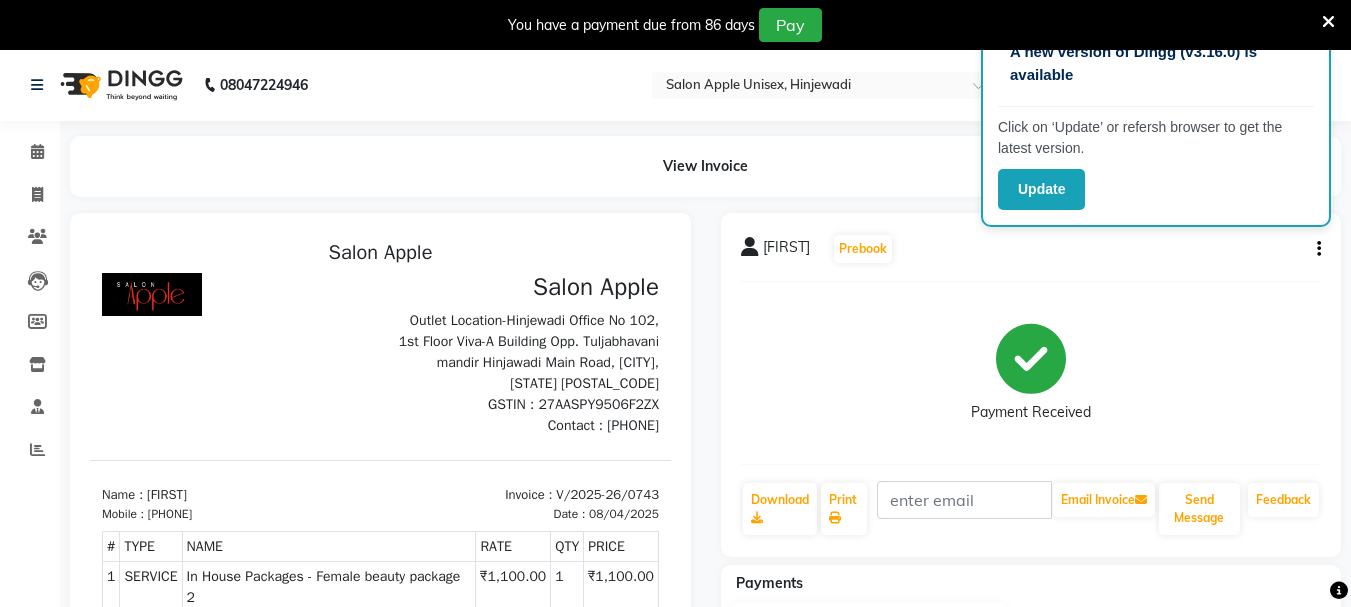 scroll, scrollTop: 0, scrollLeft: 0, axis: both 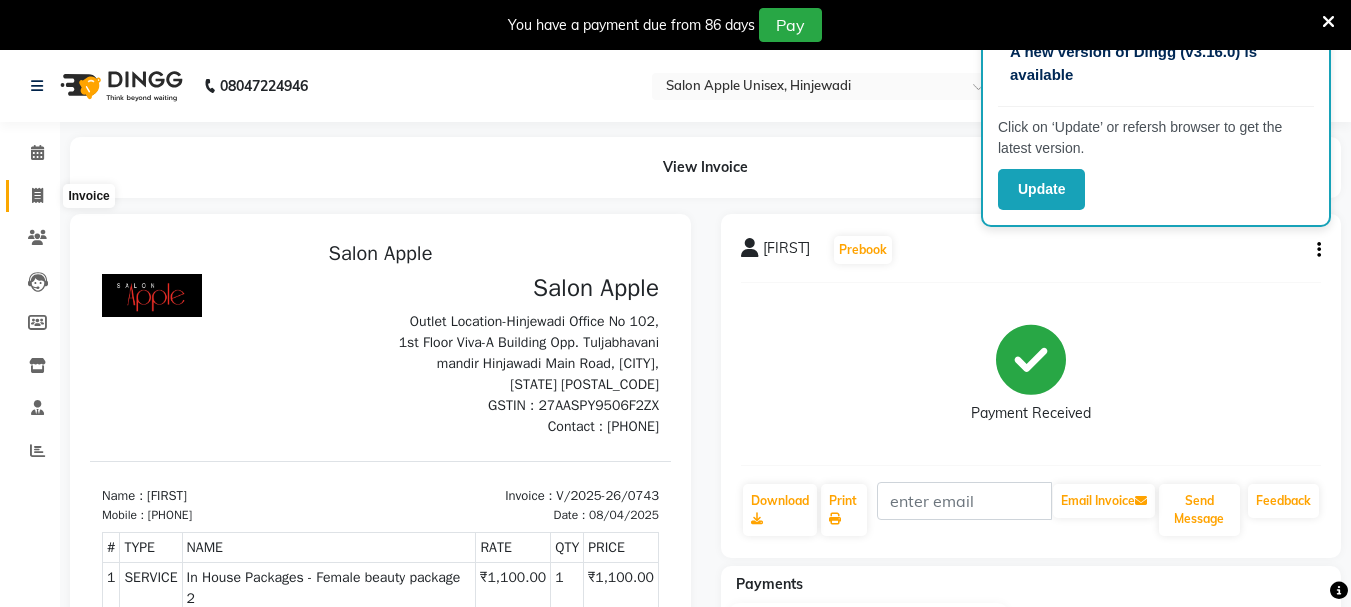 click 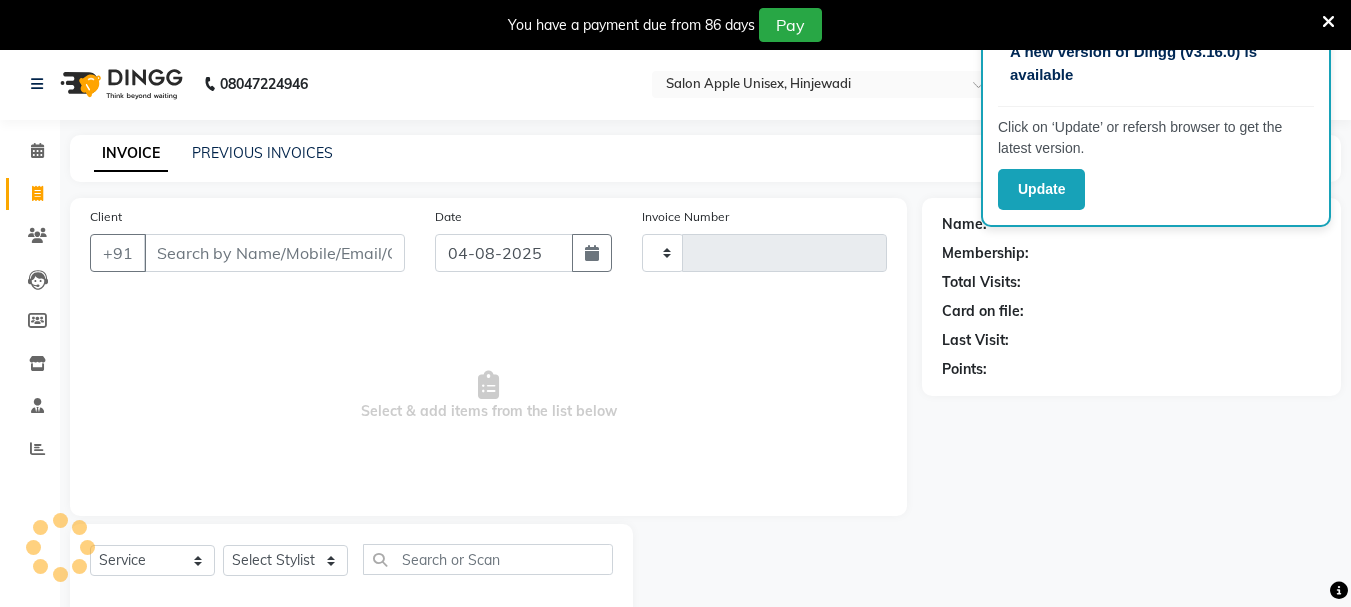 type on "0744" 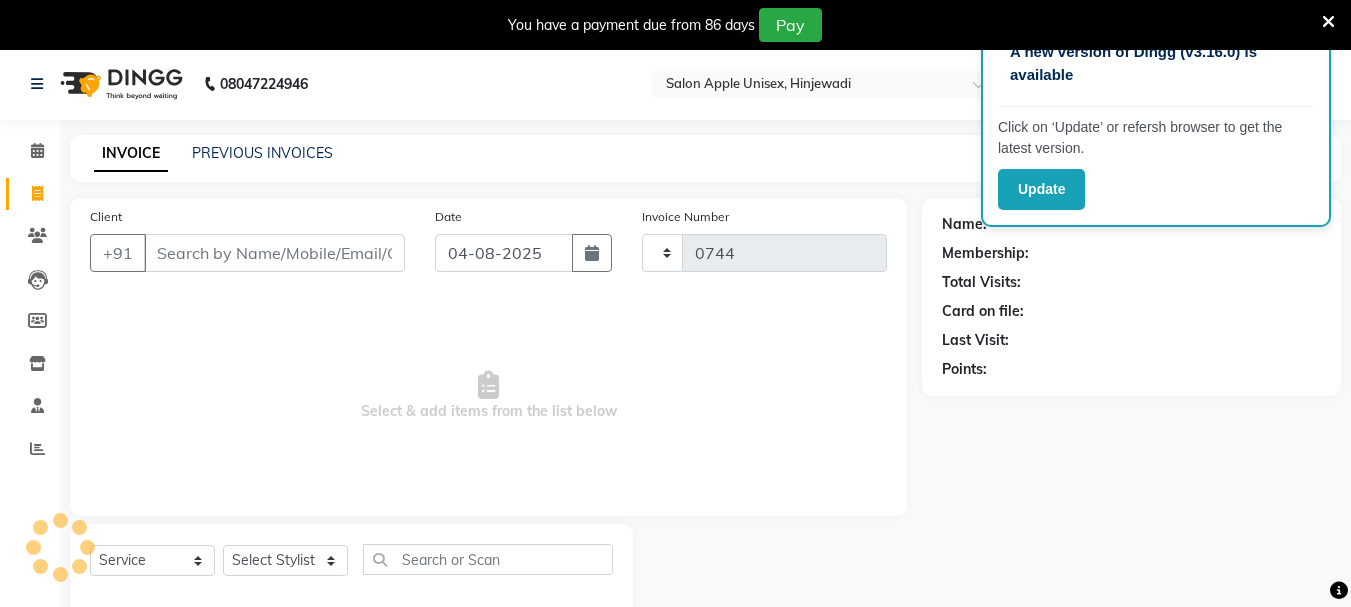 select on "112" 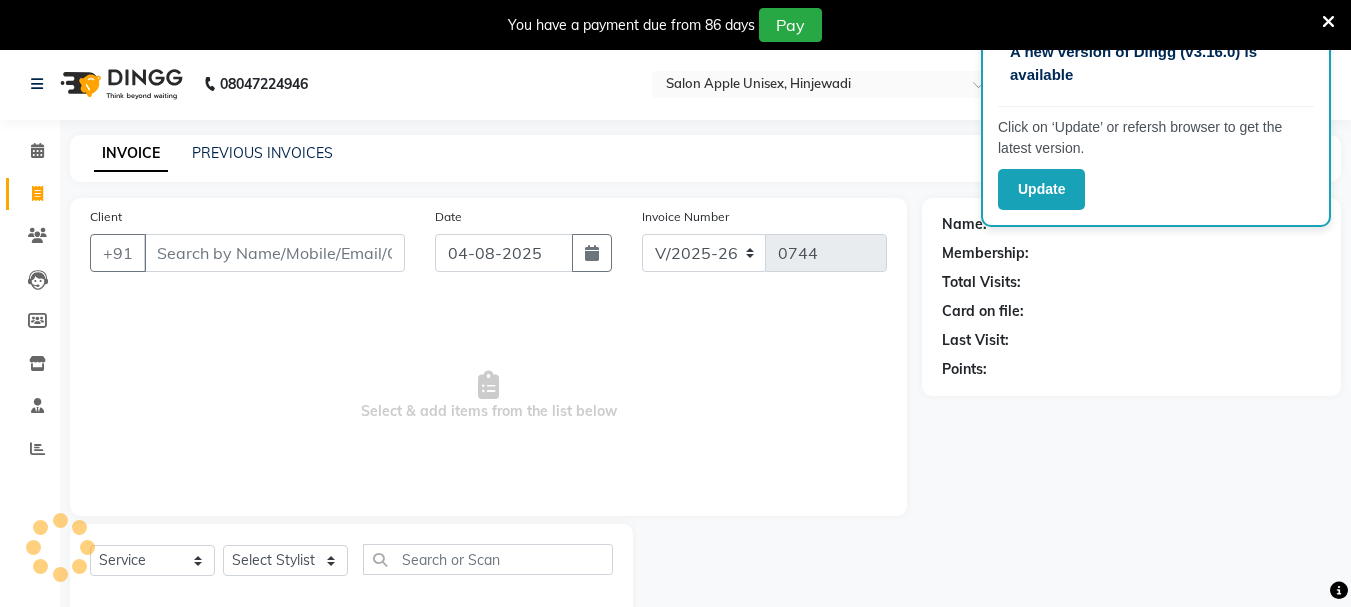 scroll, scrollTop: 50, scrollLeft: 0, axis: vertical 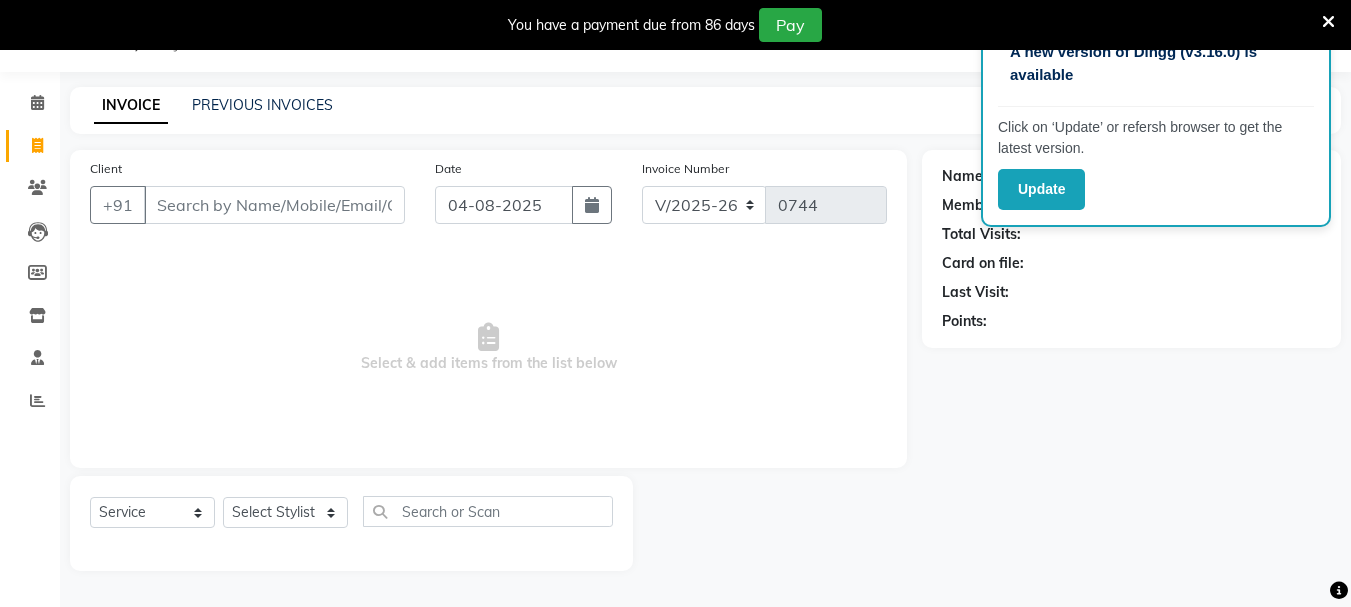 click on "Client" at bounding box center (274, 205) 